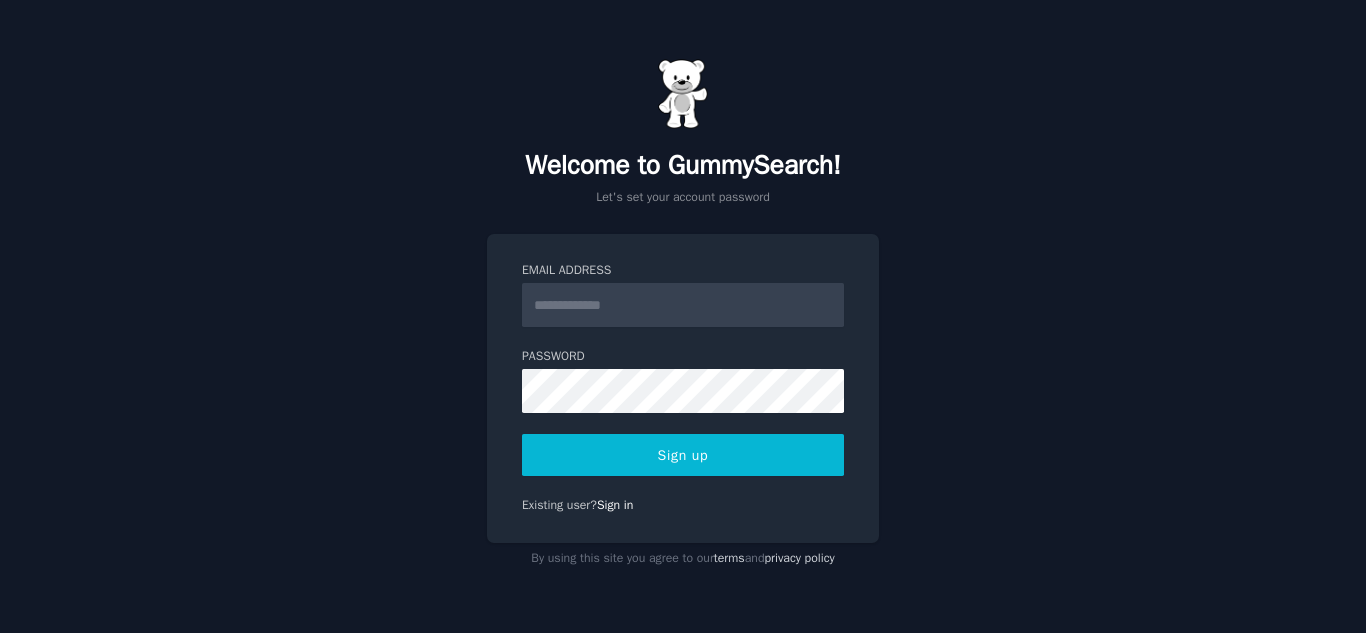 scroll, scrollTop: 0, scrollLeft: 0, axis: both 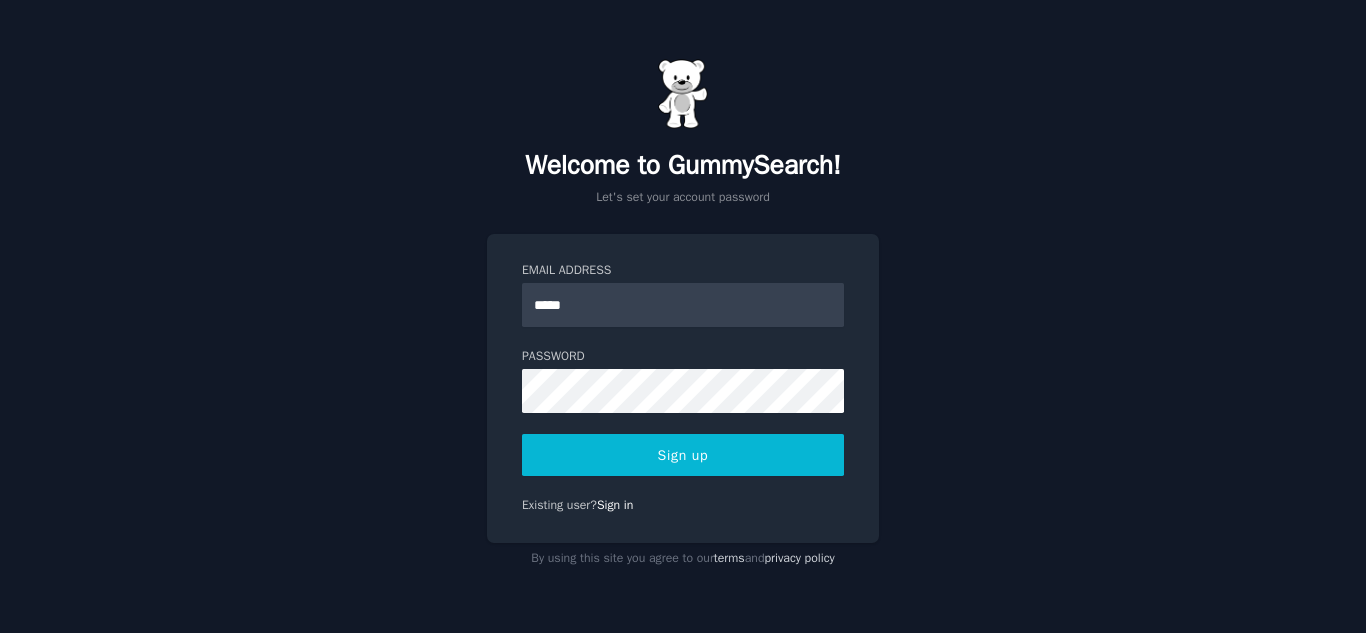 type on "**********" 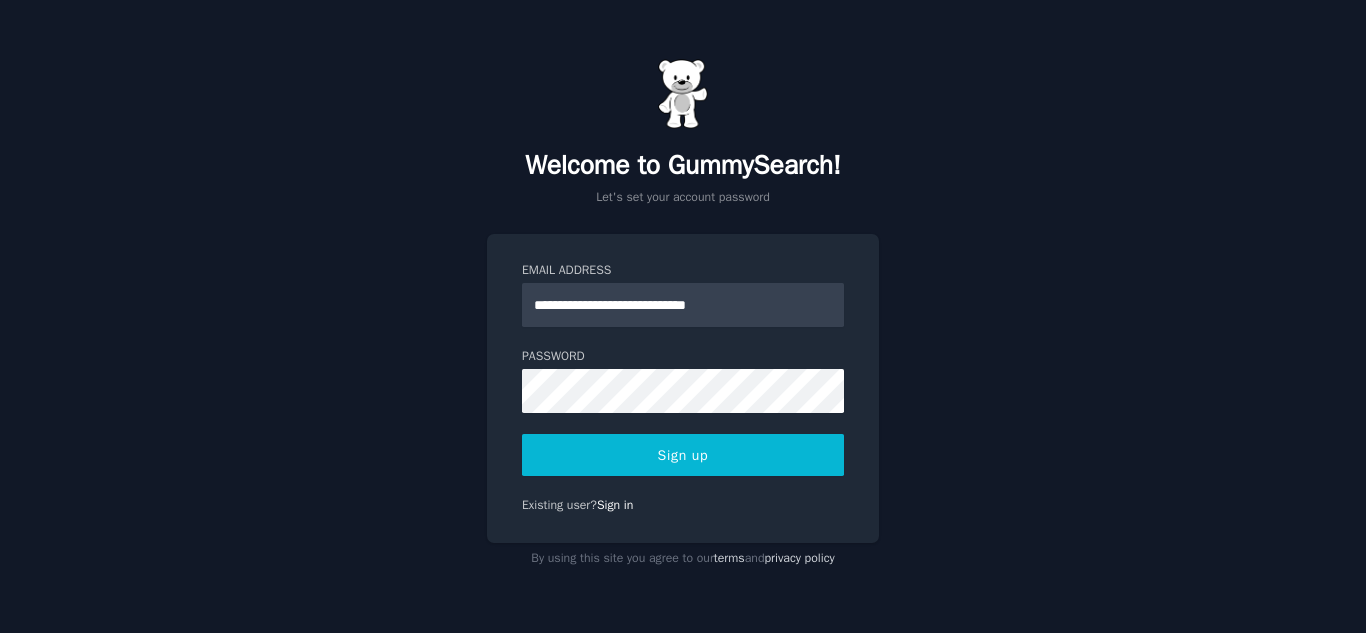 click on "Sign up" at bounding box center [683, 455] 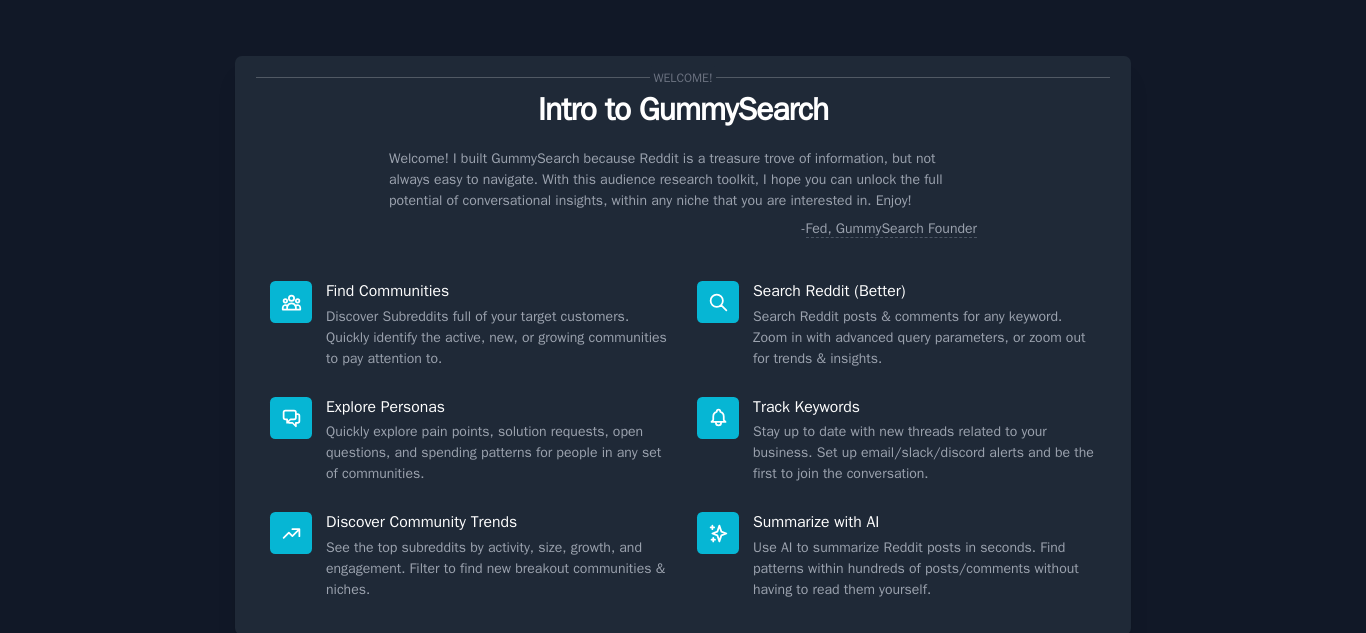 scroll, scrollTop: 0, scrollLeft: 0, axis: both 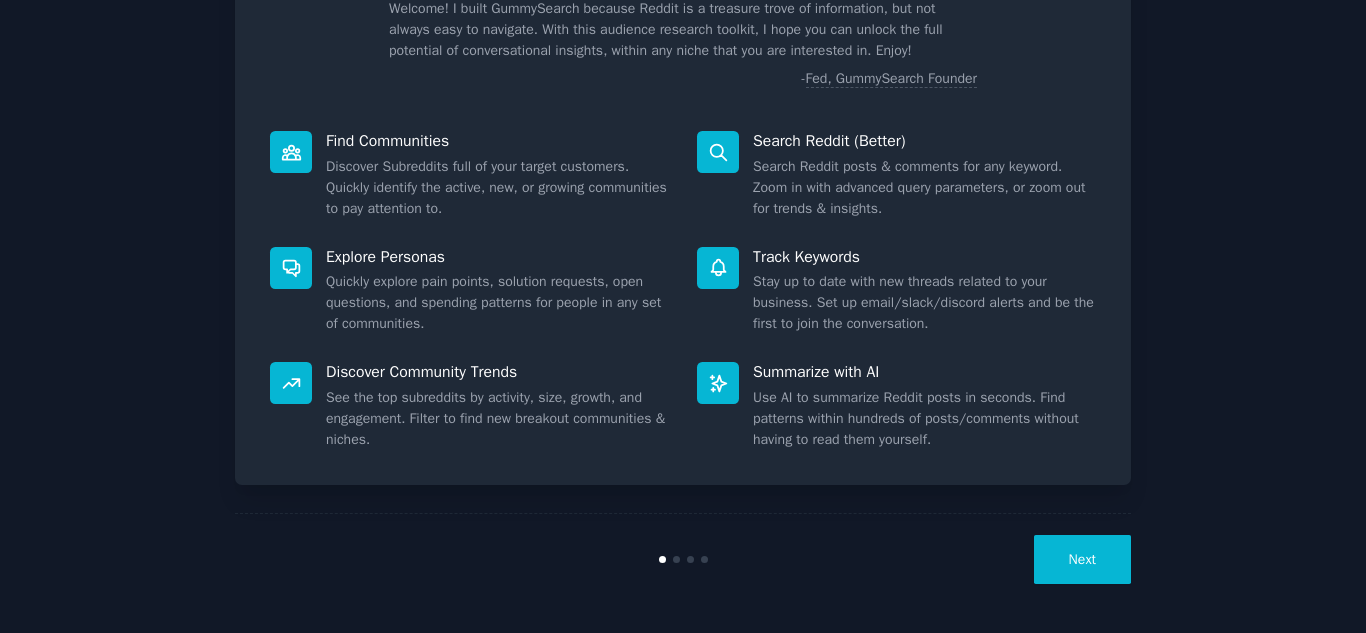 click on "Next" at bounding box center (1082, 559) 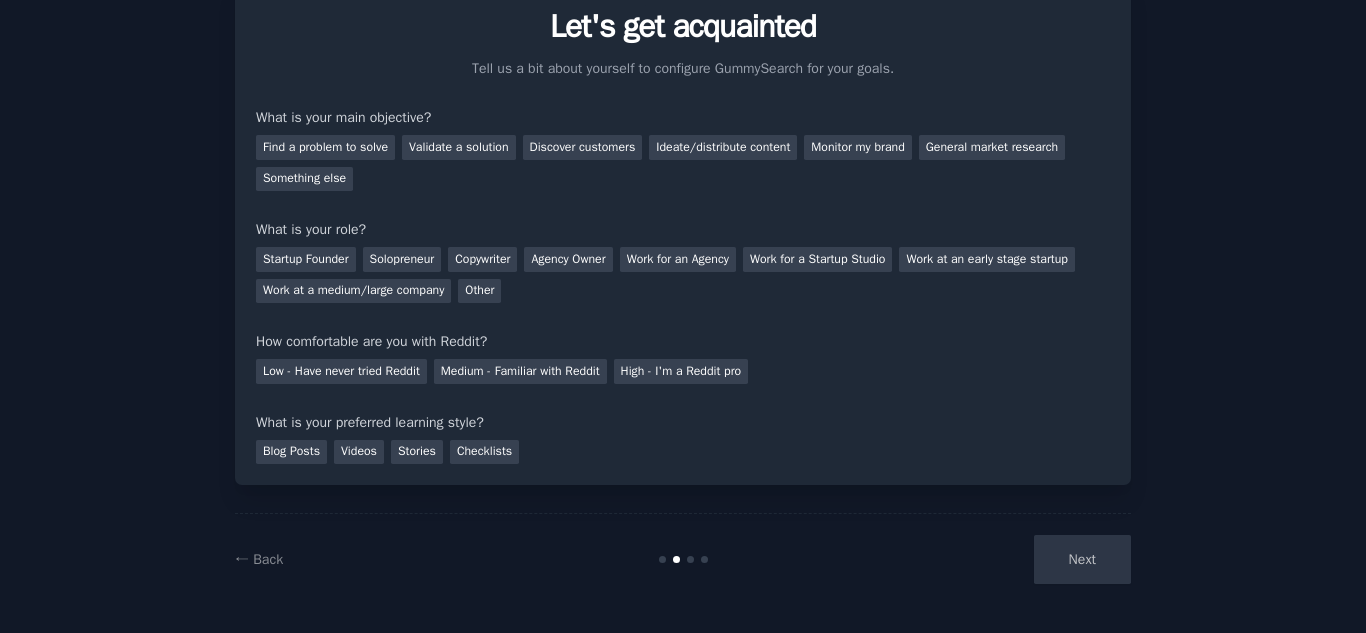 click on "Next" at bounding box center [981, 559] 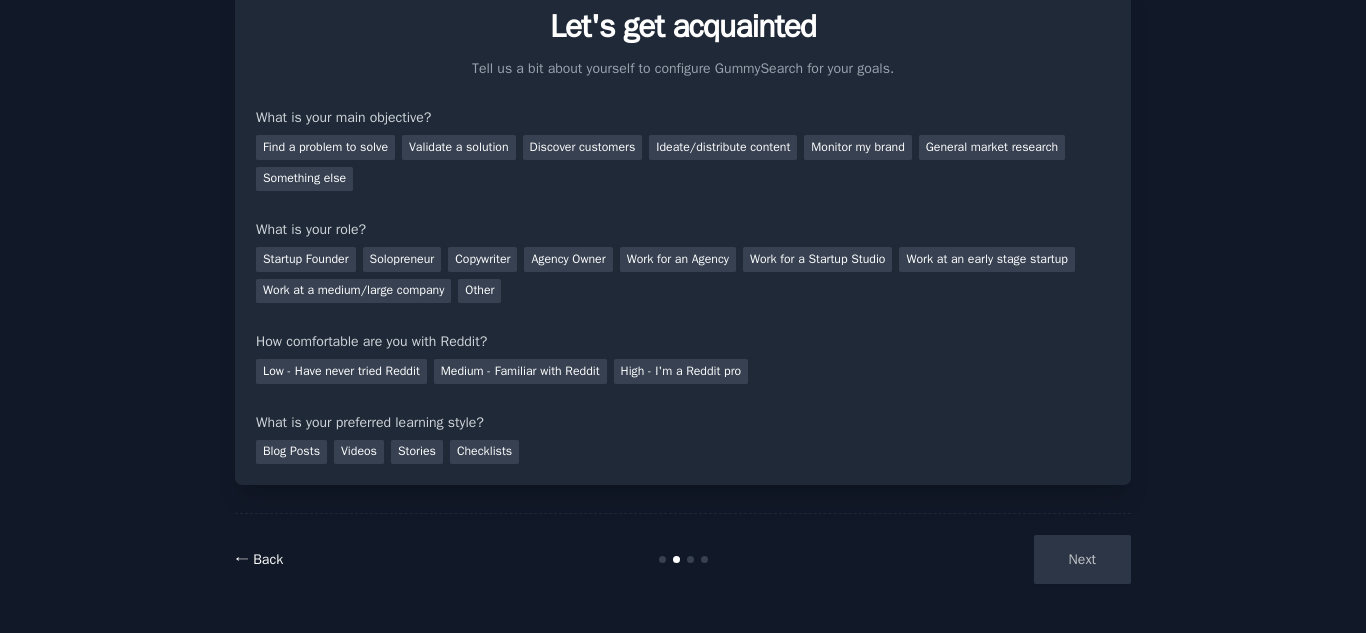 click on "← Back" at bounding box center (259, 559) 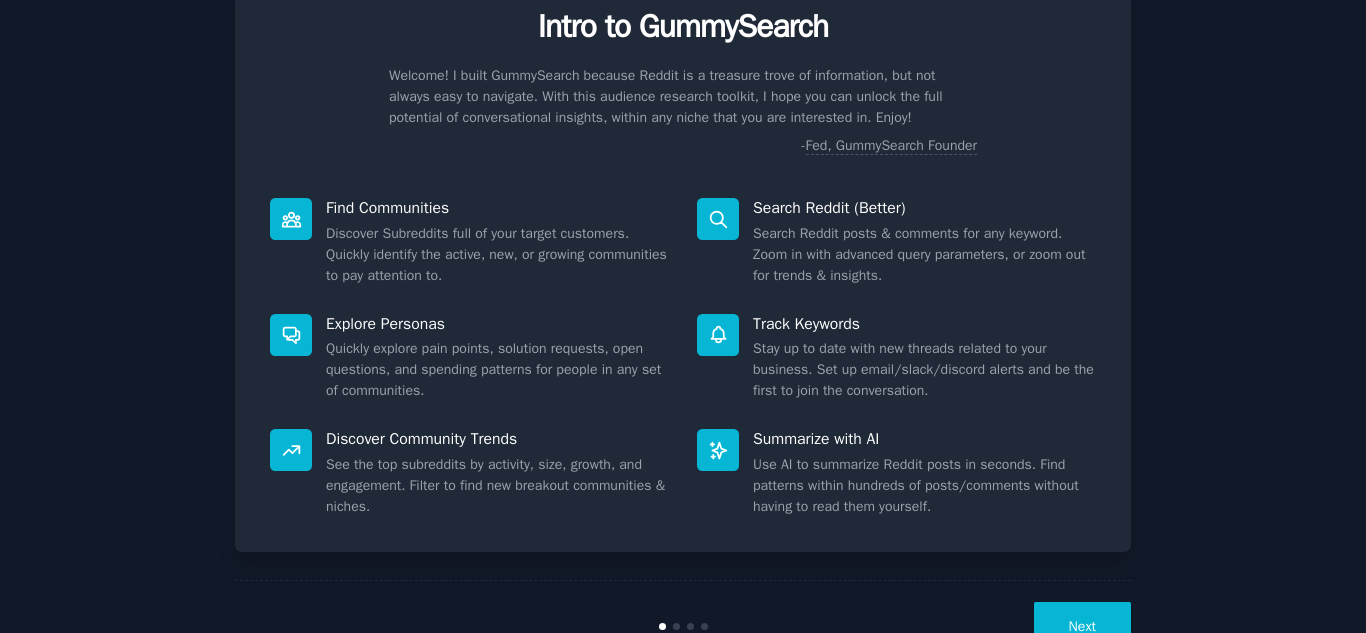 click on "Next" at bounding box center (1082, 626) 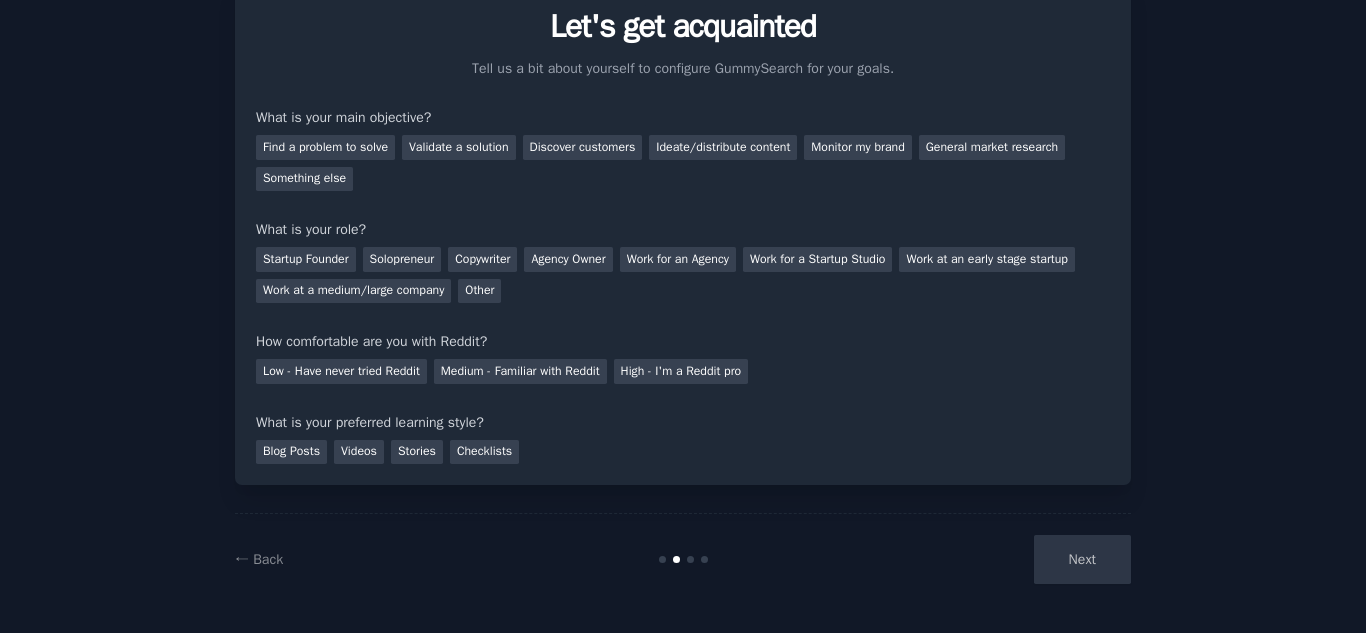 click on "Next" at bounding box center (981, 559) 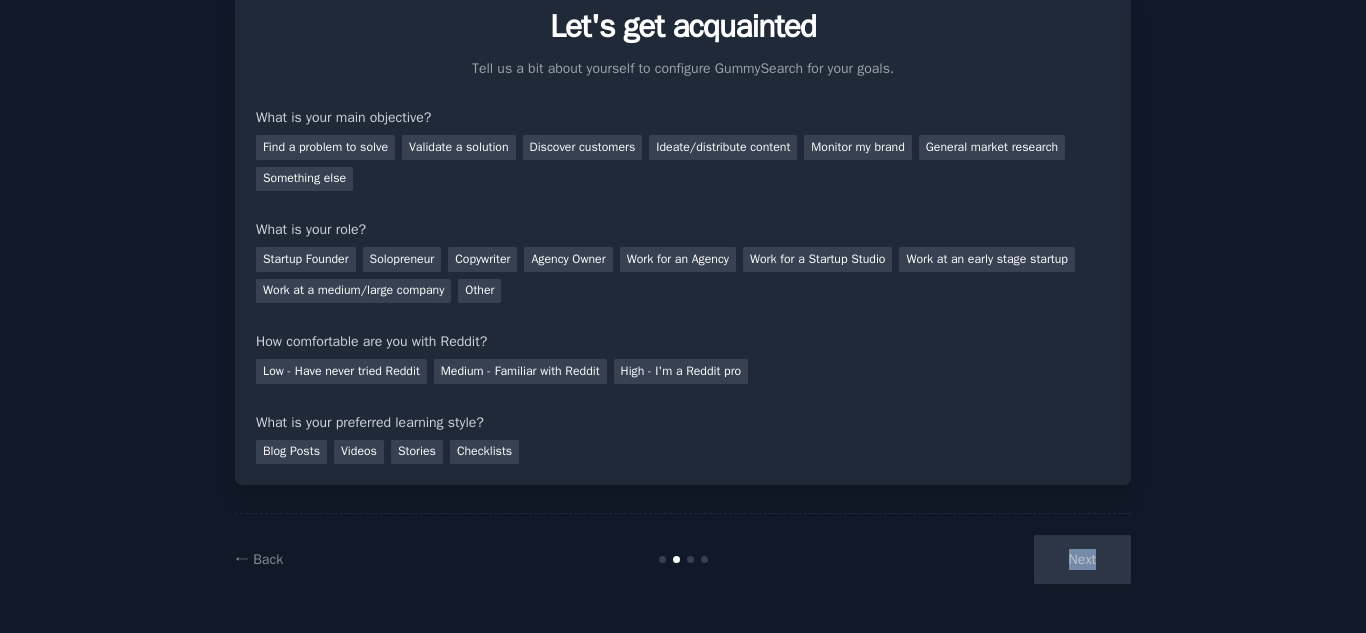 click on "Next" at bounding box center (981, 559) 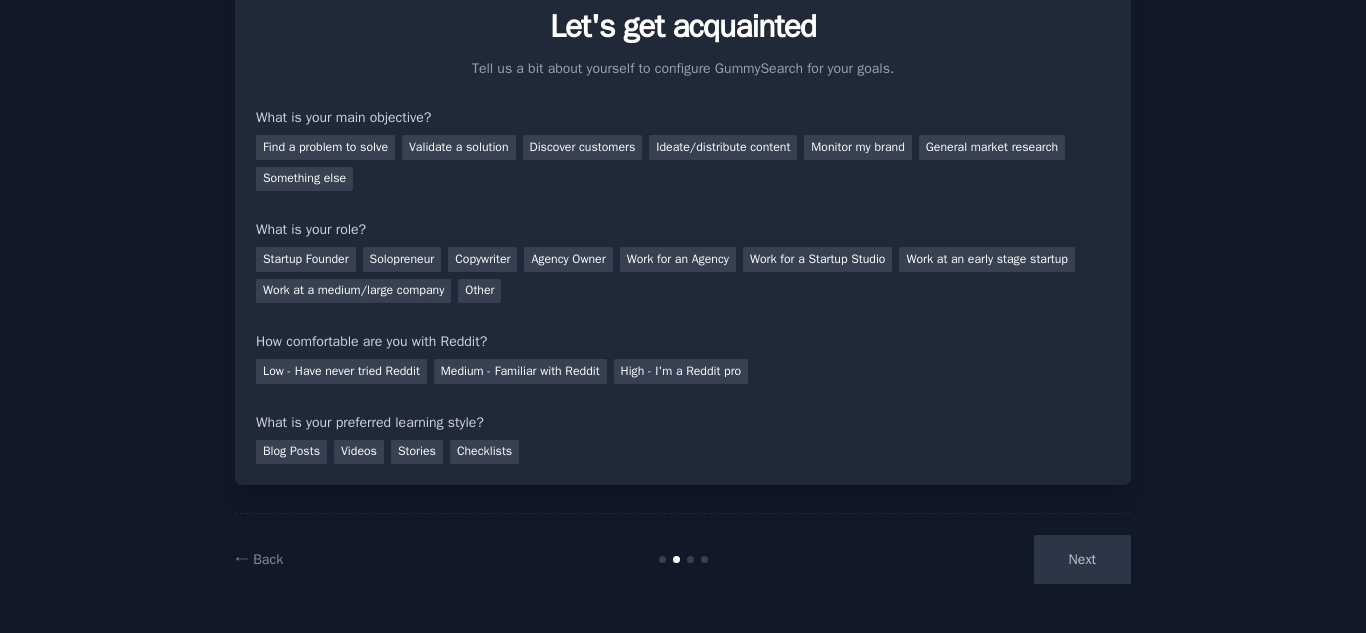 click on "← Back Next" at bounding box center [683, 559] 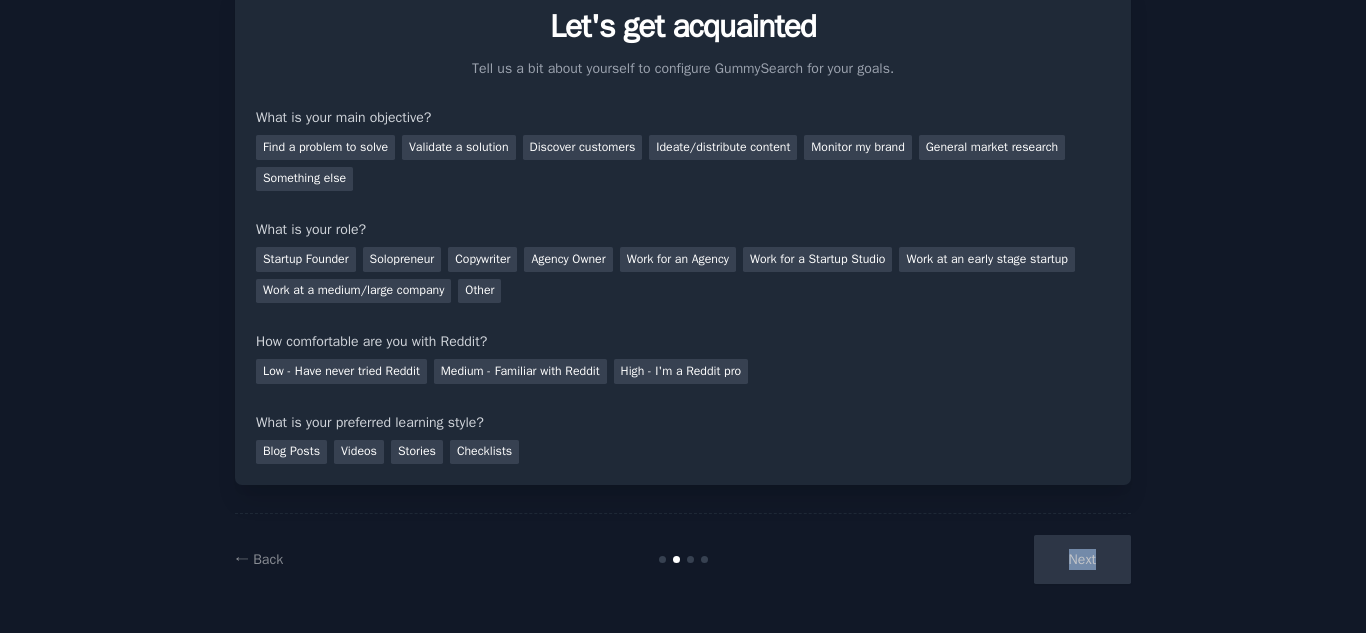 click on "Next" at bounding box center (981, 559) 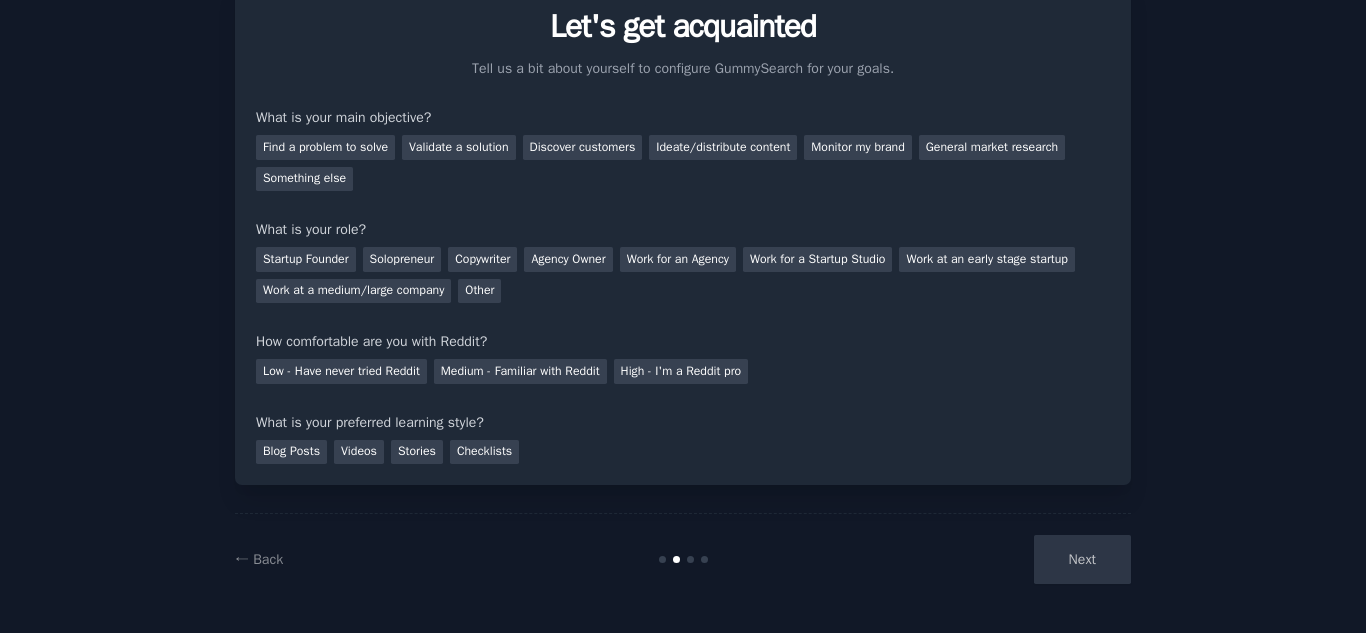 click at bounding box center [690, 559] 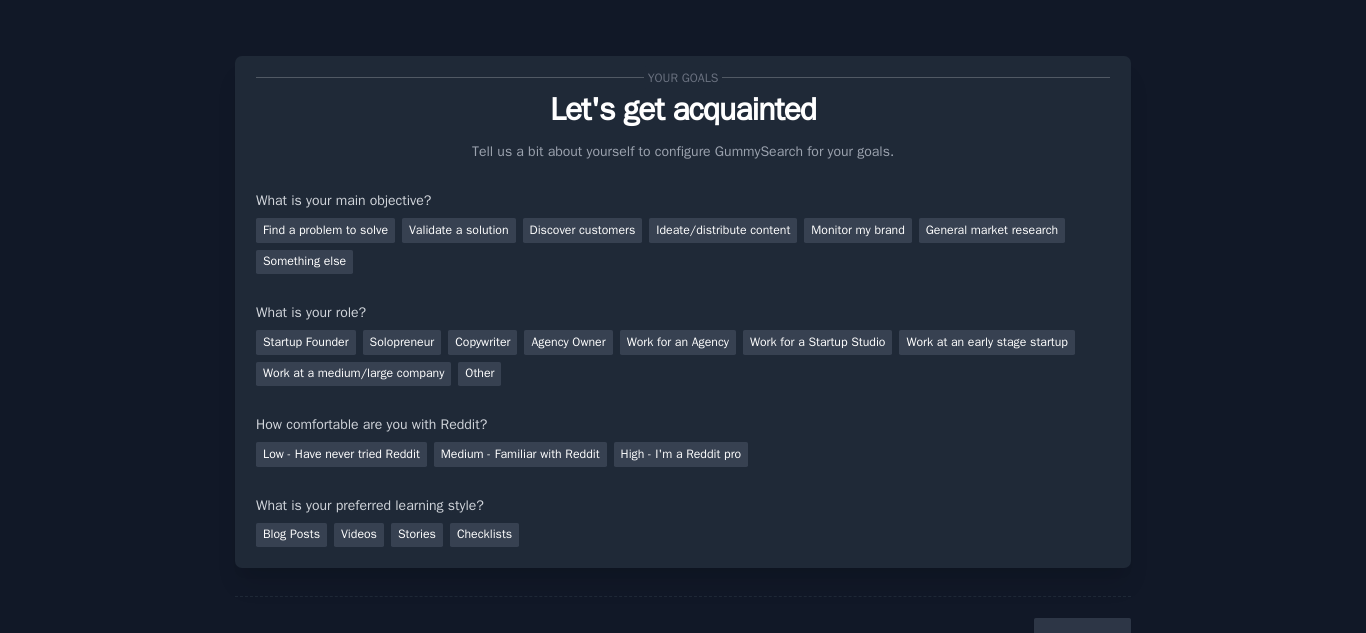 click on "Let's get acquainted" at bounding box center (683, 109) 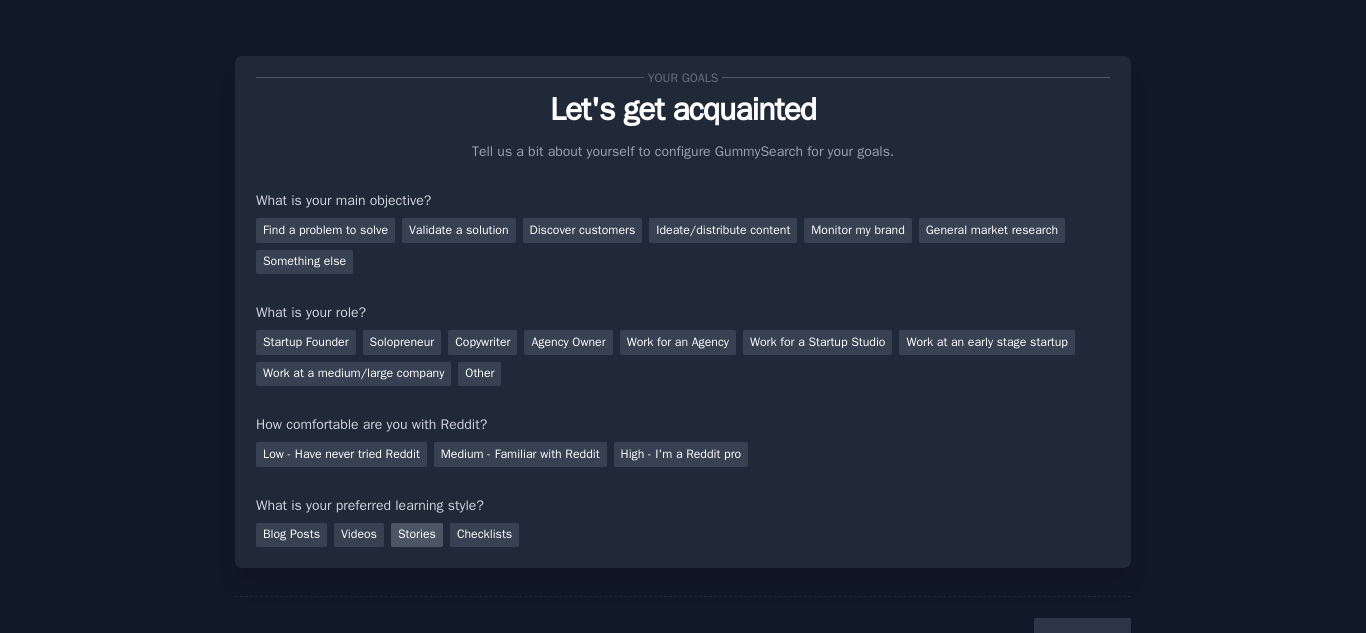 click on "Stories" at bounding box center [417, 535] 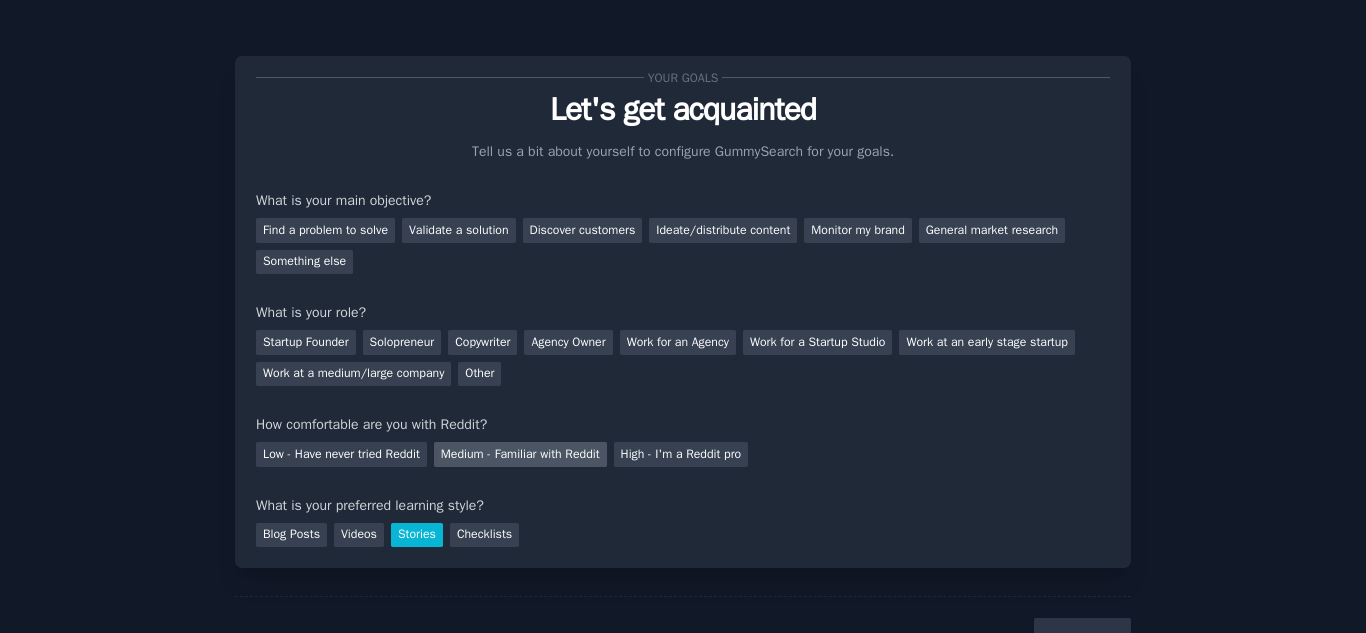click on "Medium - Familiar with Reddit" at bounding box center (520, 454) 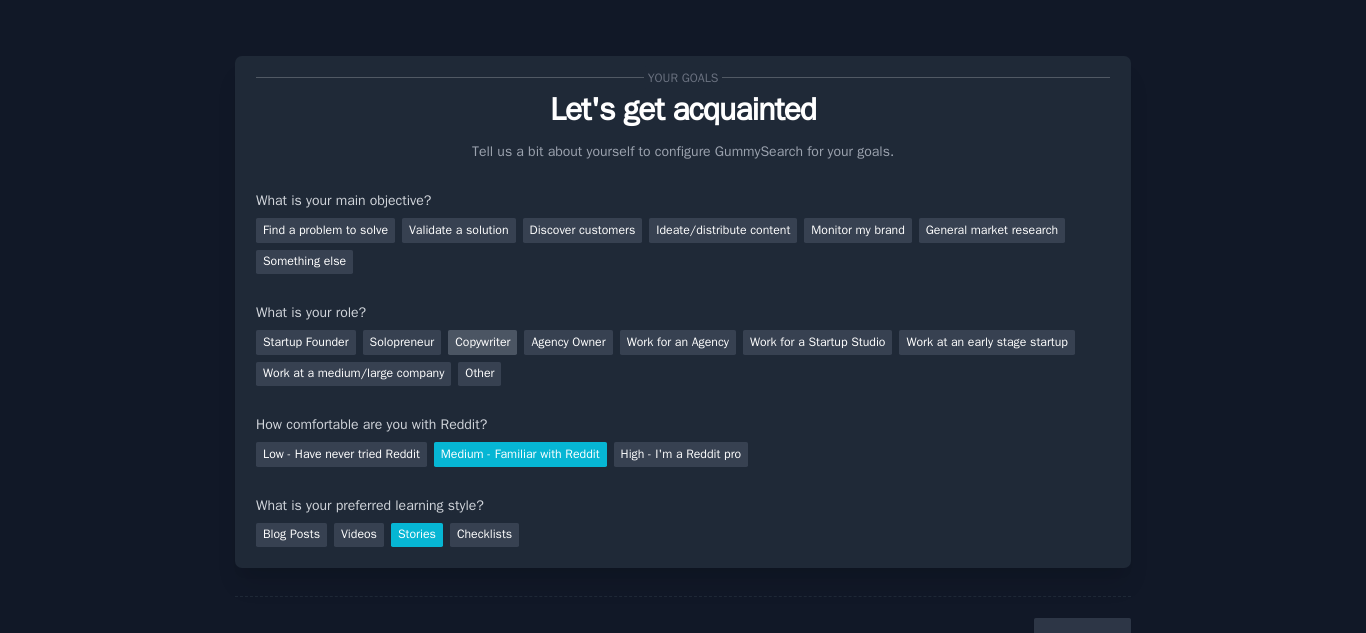 click on "Copywriter" at bounding box center (482, 342) 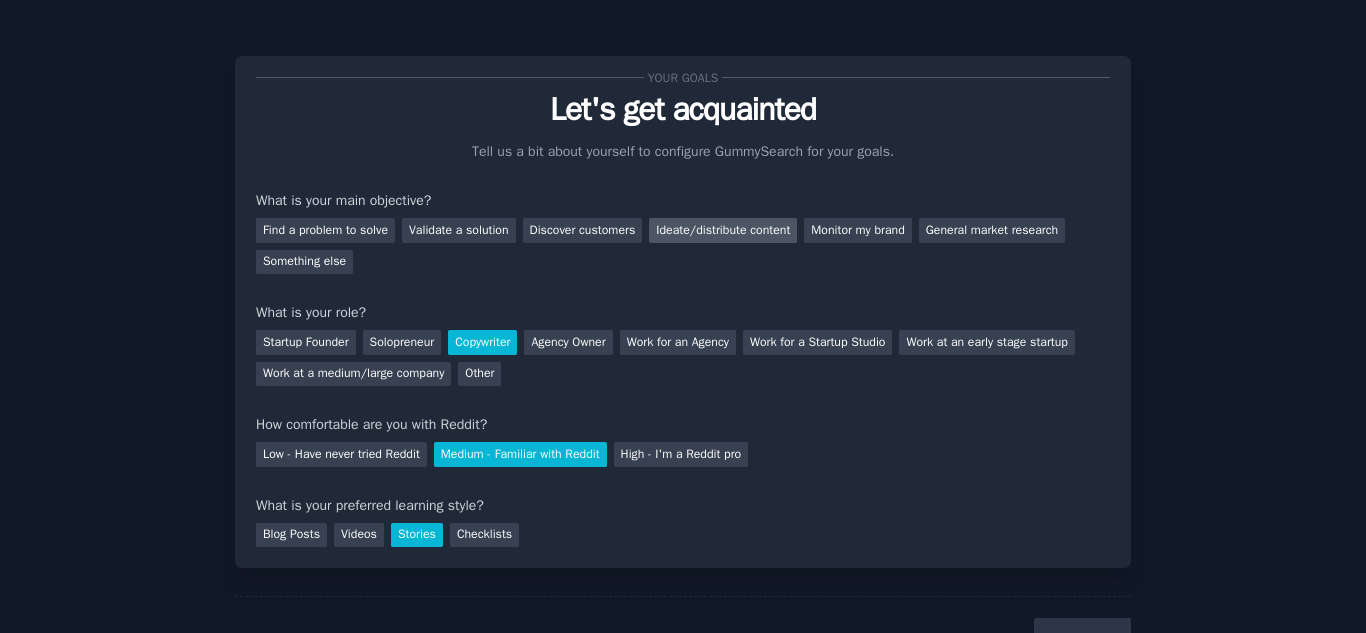 click on "Ideate/distribute content" at bounding box center (723, 230) 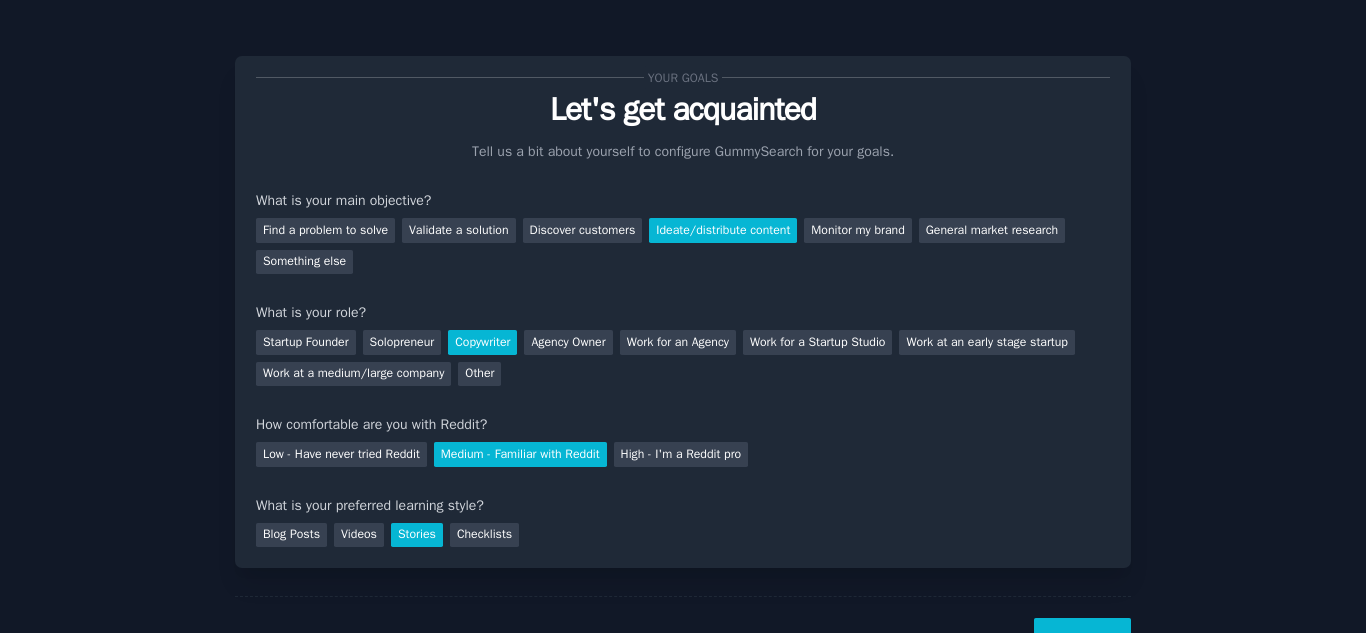 click on "Next" at bounding box center [1082, 642] 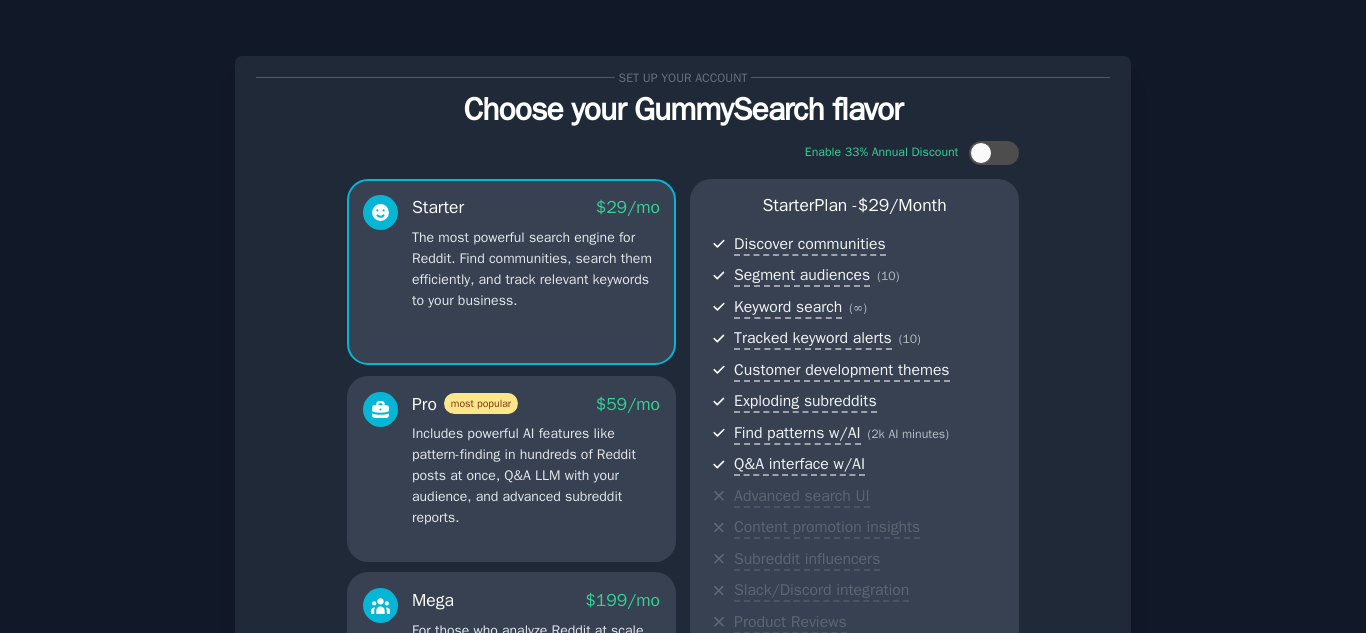 scroll, scrollTop: 269, scrollLeft: 0, axis: vertical 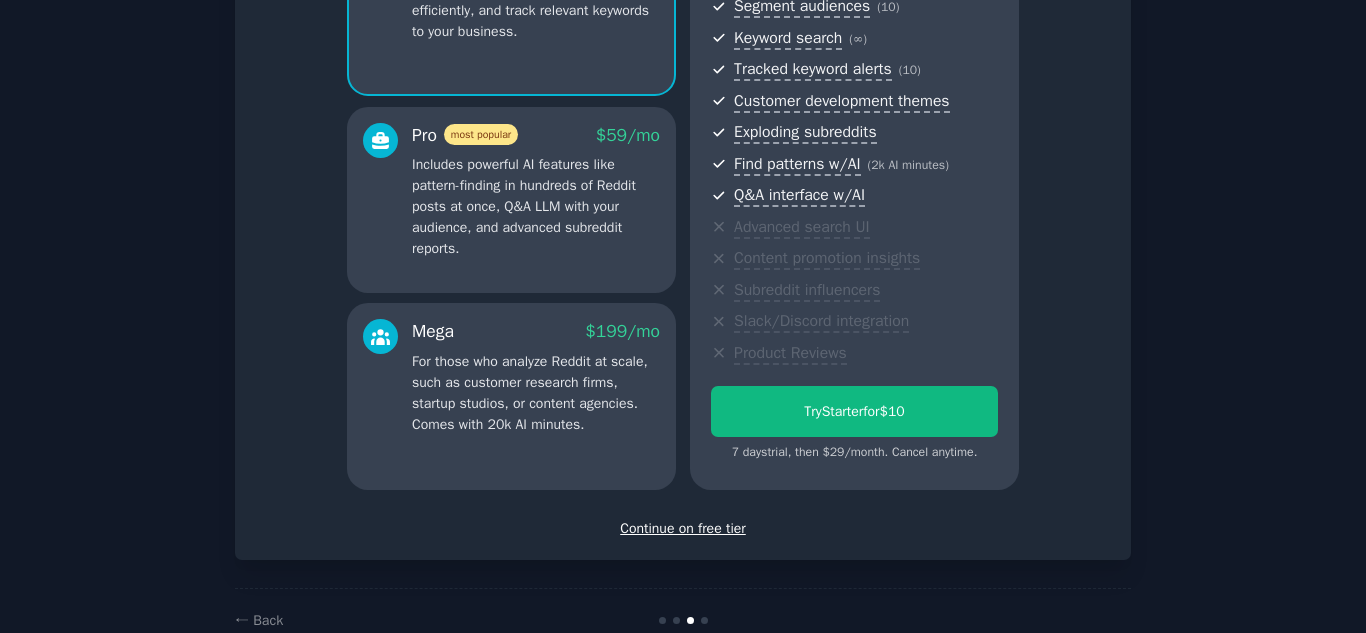 click on "Continue on free tier" at bounding box center [683, 528] 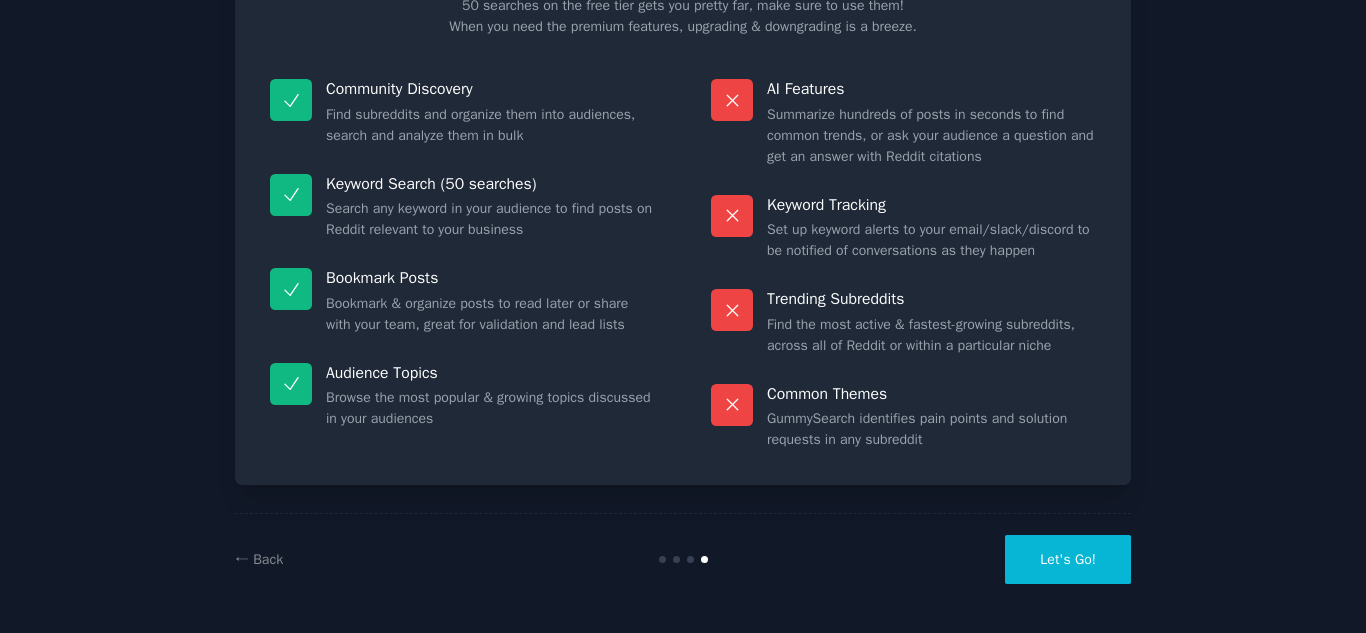 scroll, scrollTop: 146, scrollLeft: 0, axis: vertical 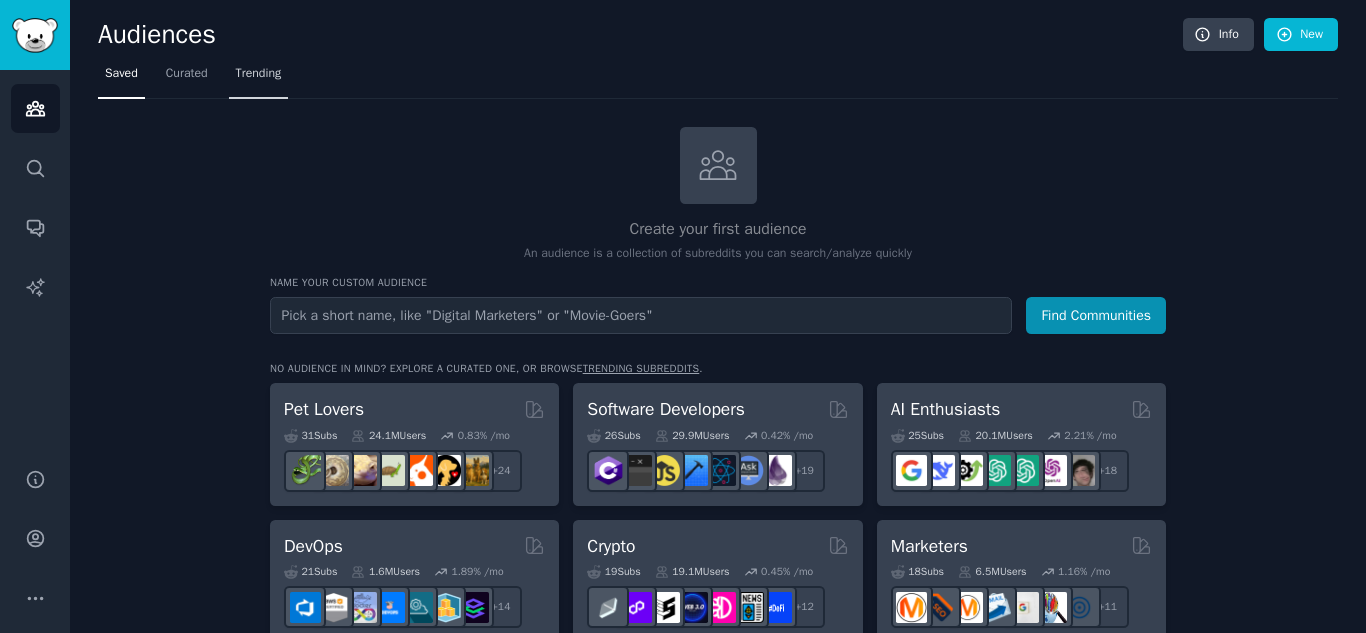 click on "Trending" at bounding box center [259, 74] 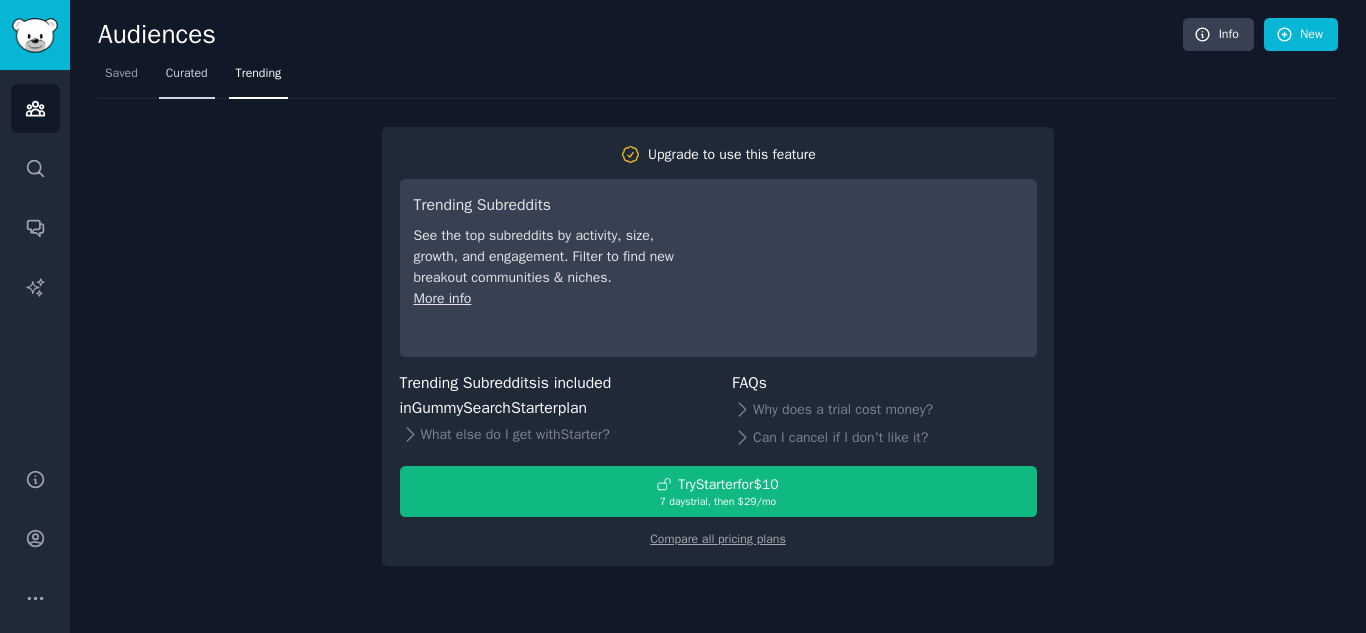 click on "Curated" at bounding box center [187, 74] 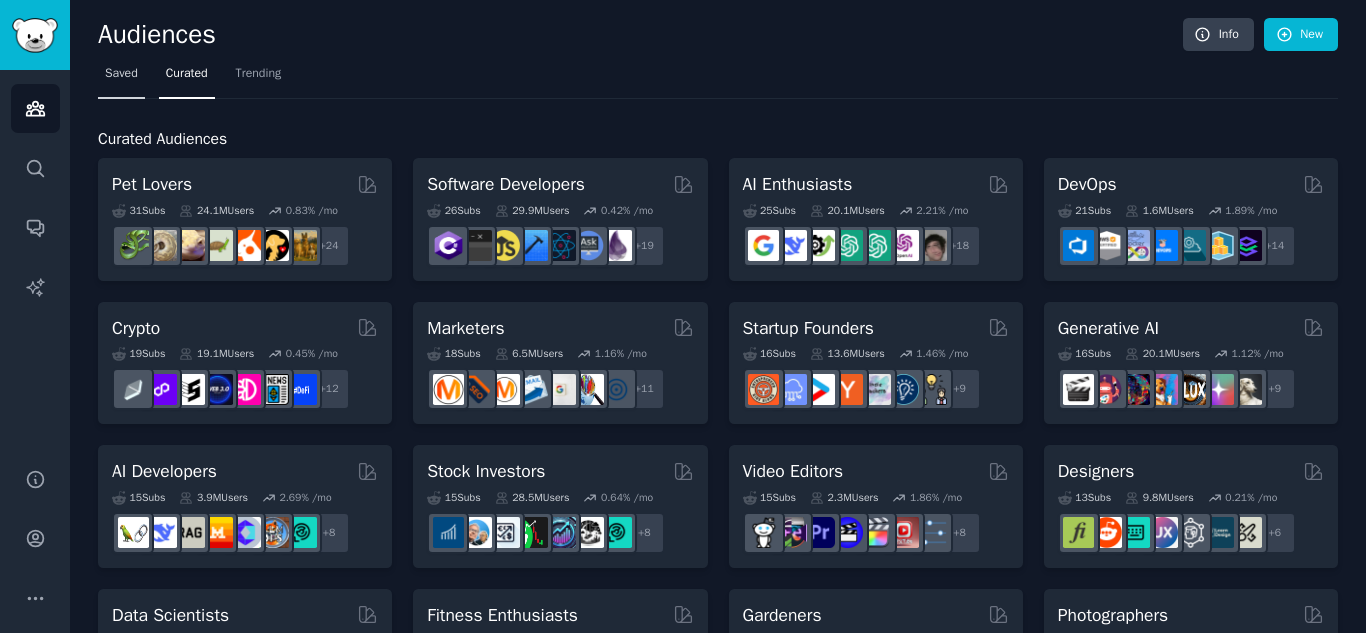 click on "Saved" at bounding box center (121, 78) 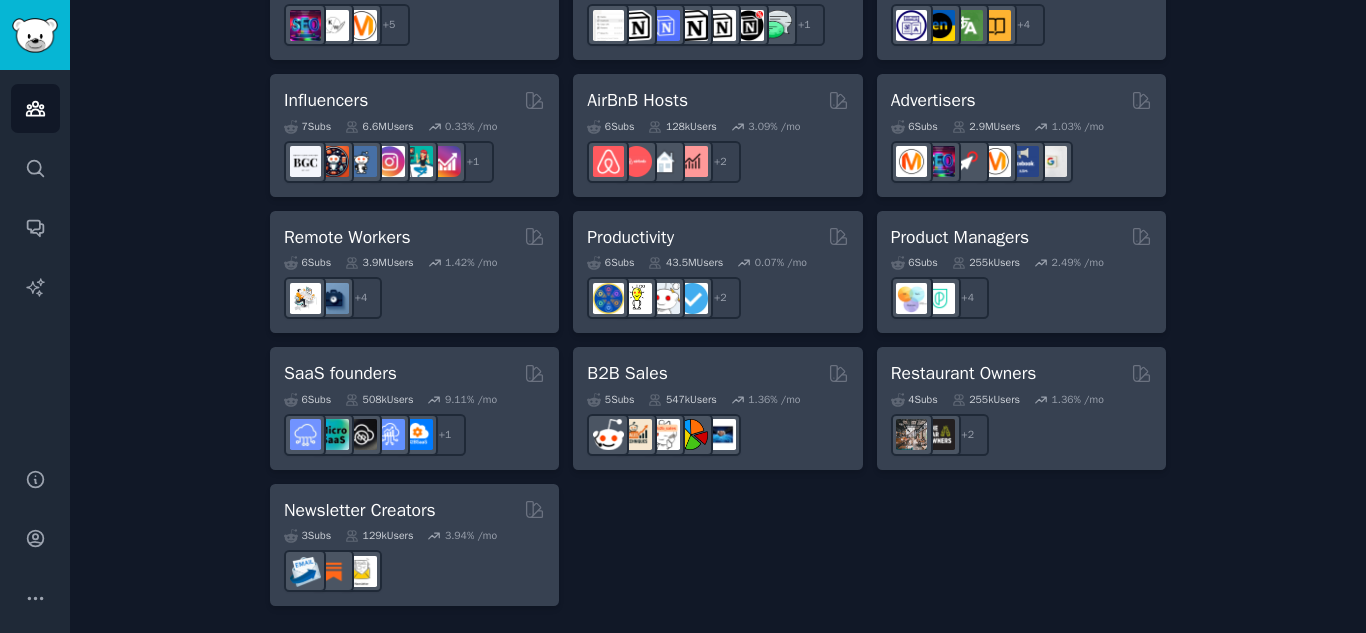 scroll, scrollTop: 0, scrollLeft: 0, axis: both 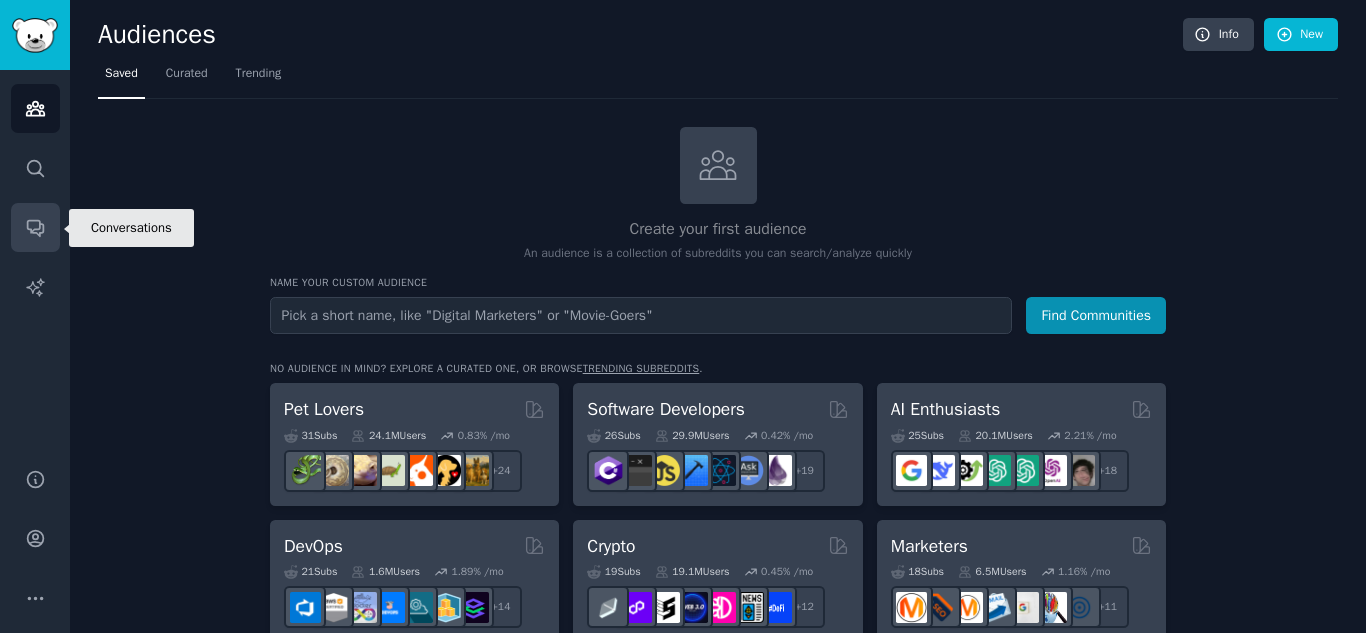 click on "Conversations" at bounding box center (35, 227) 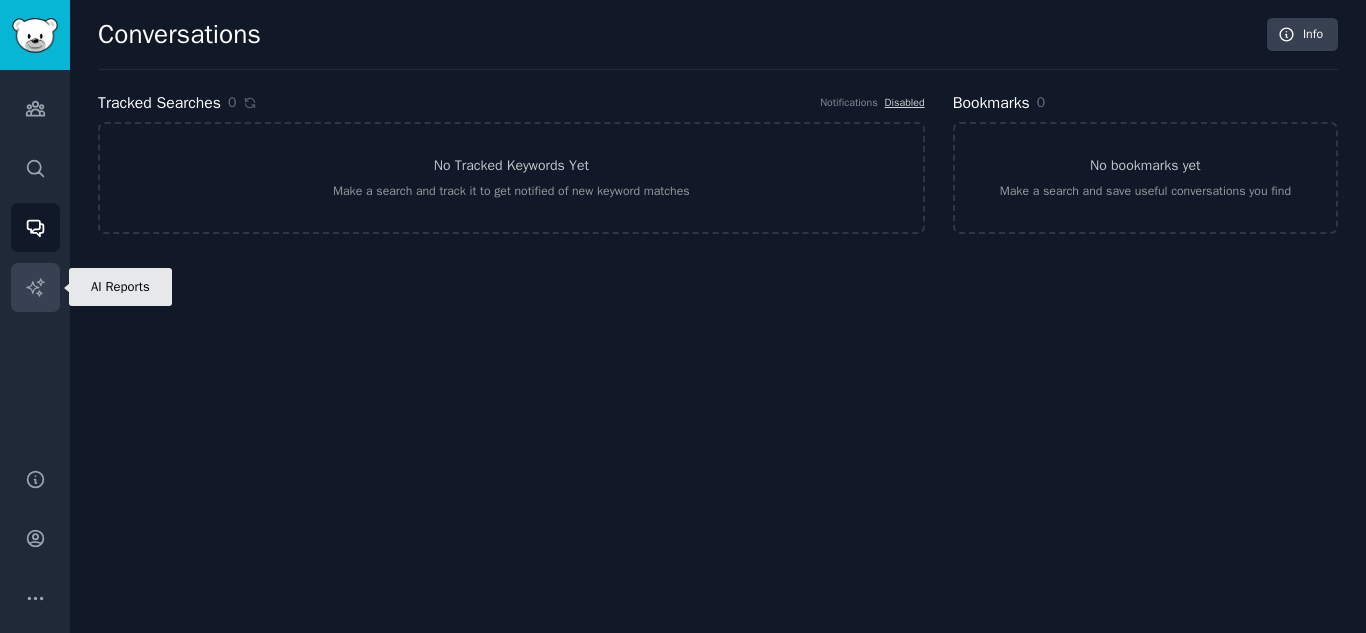 click 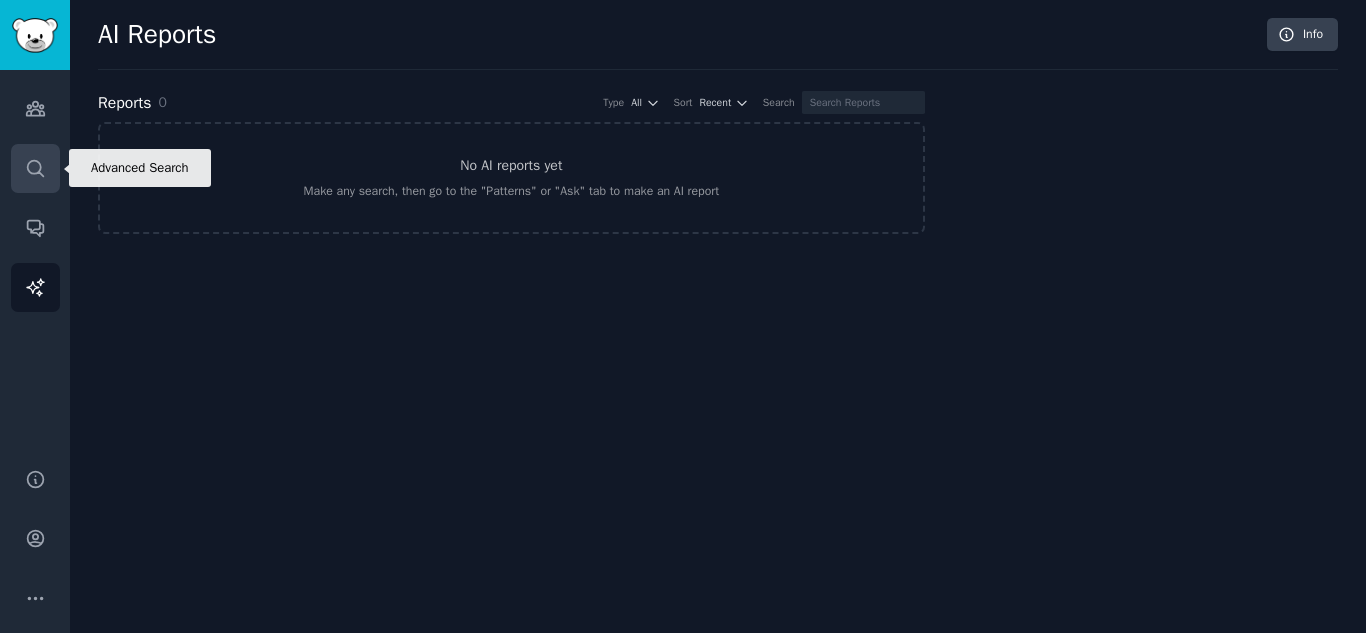 click 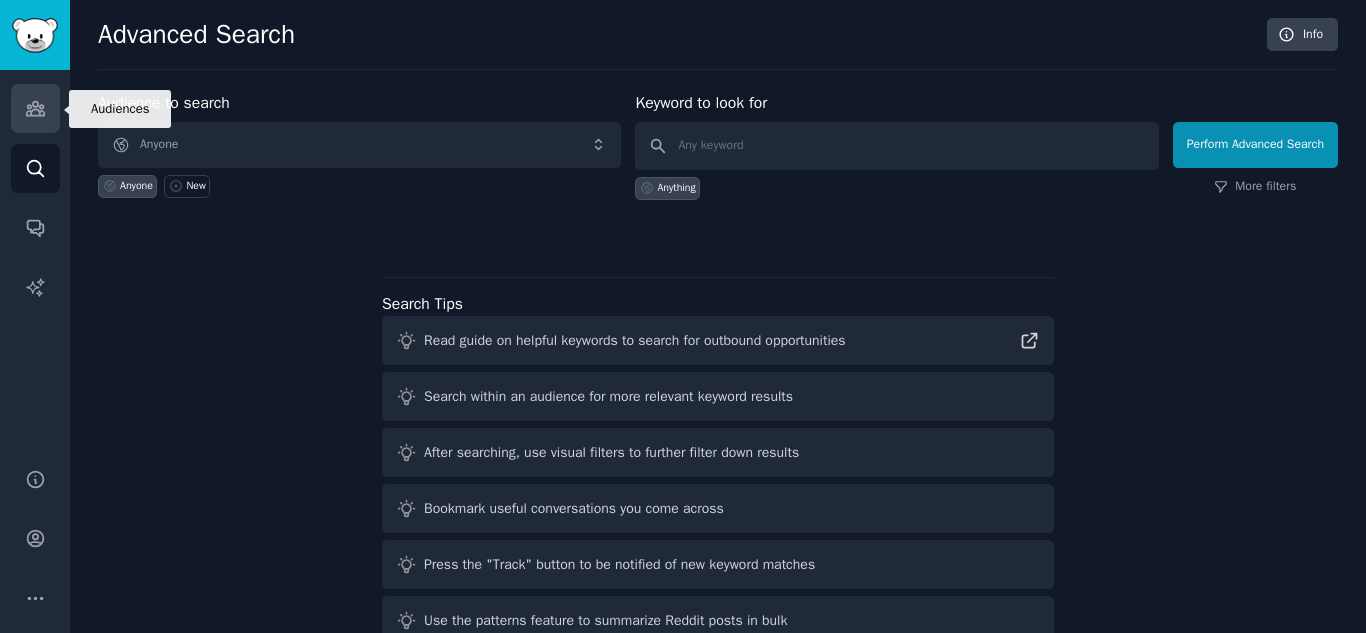 click 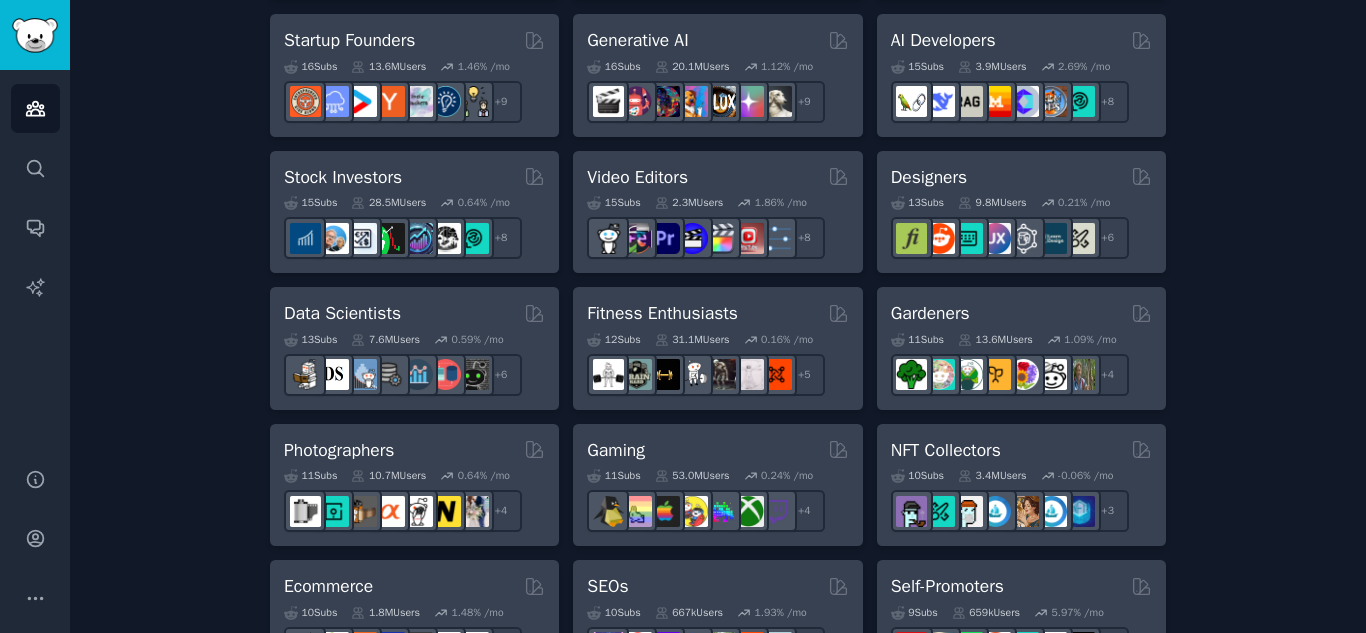scroll, scrollTop: 729, scrollLeft: 0, axis: vertical 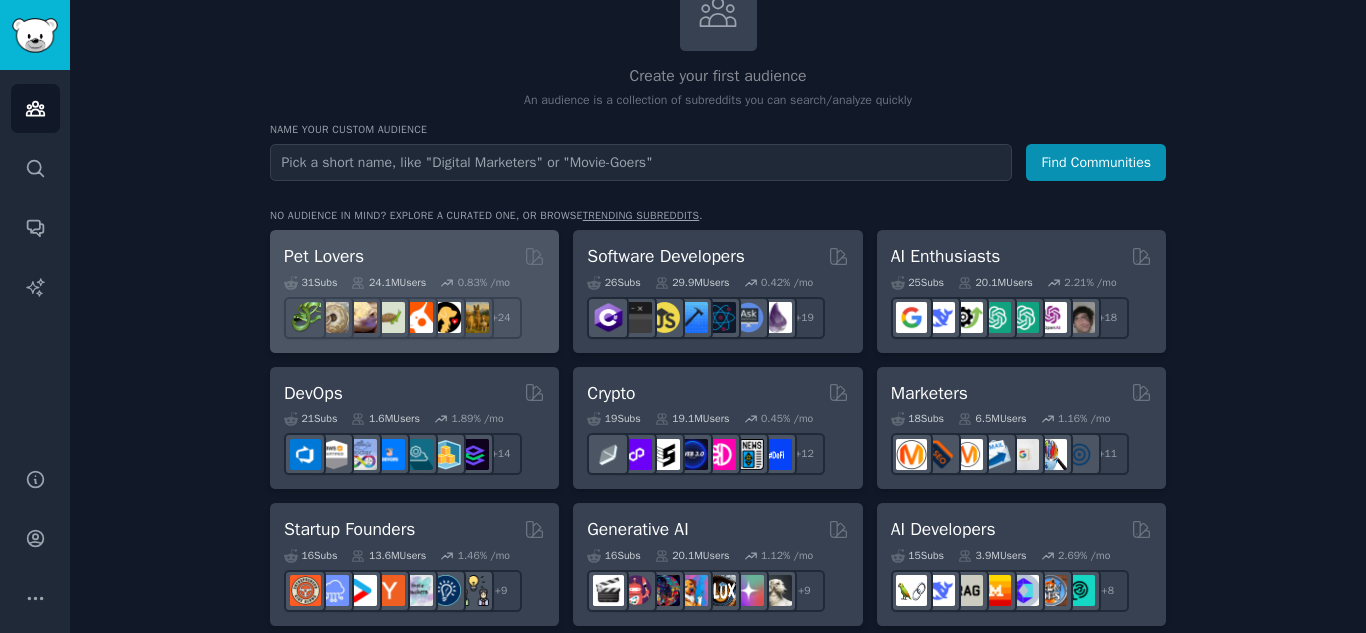 click on "Pet Lovers" at bounding box center (324, 256) 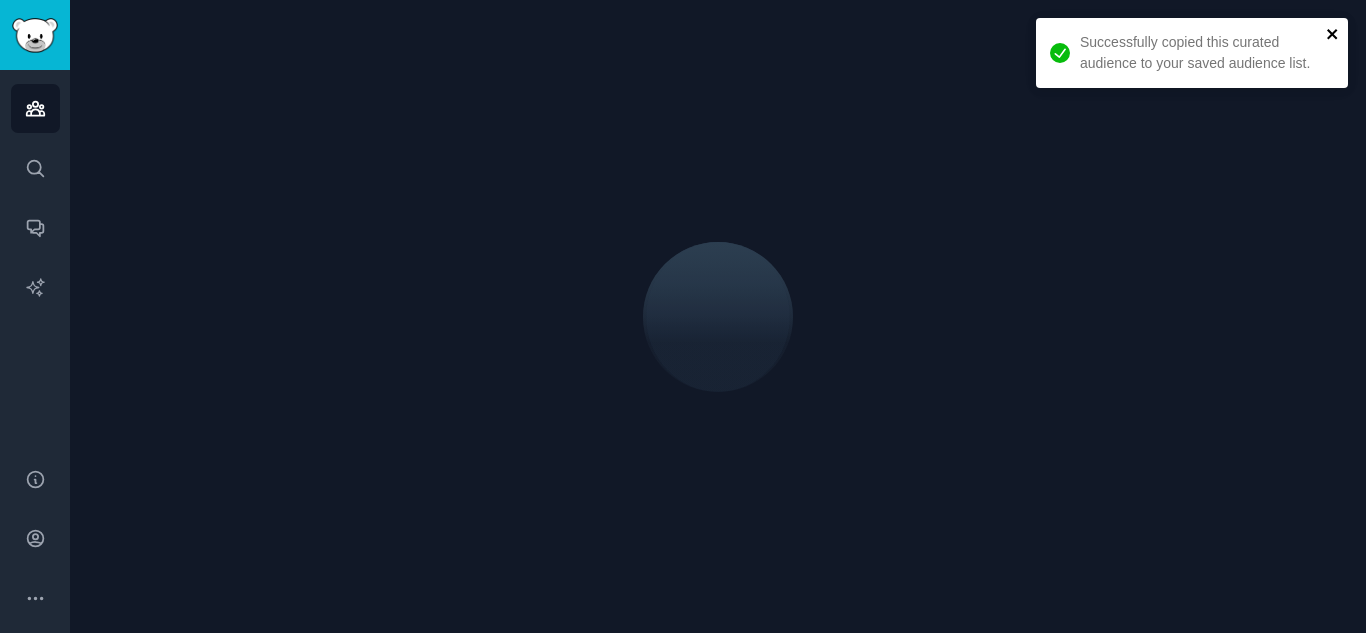 click 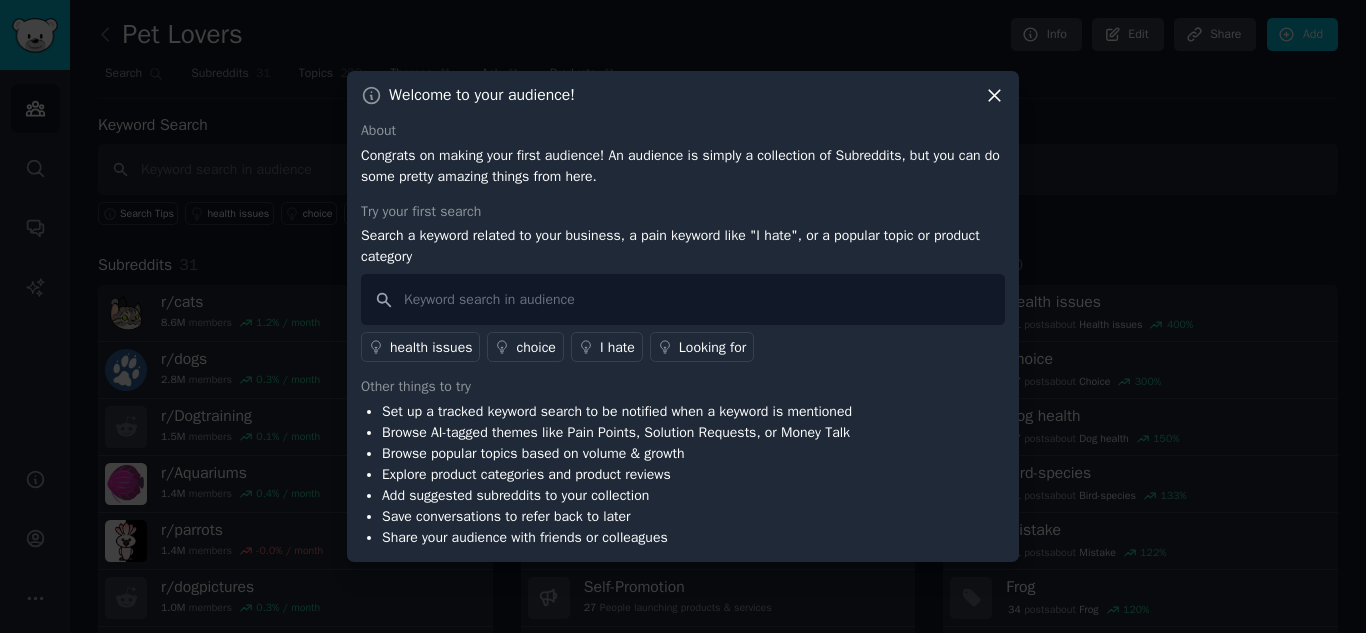 click 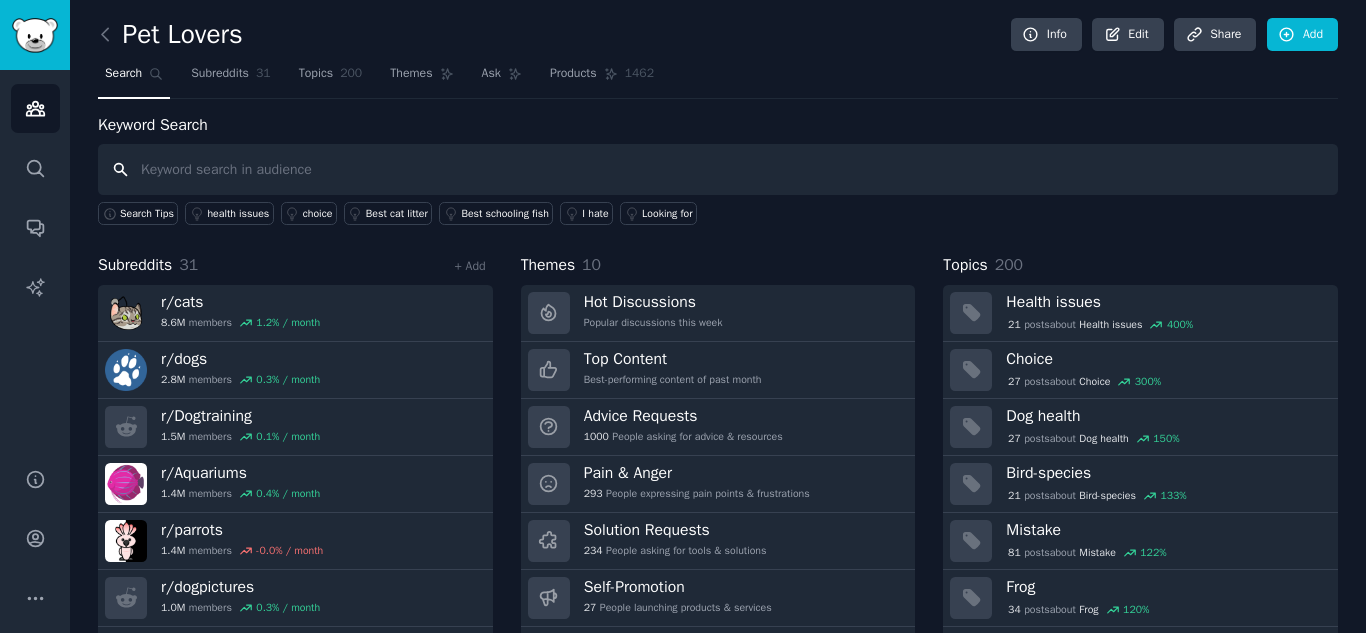 scroll, scrollTop: 57, scrollLeft: 0, axis: vertical 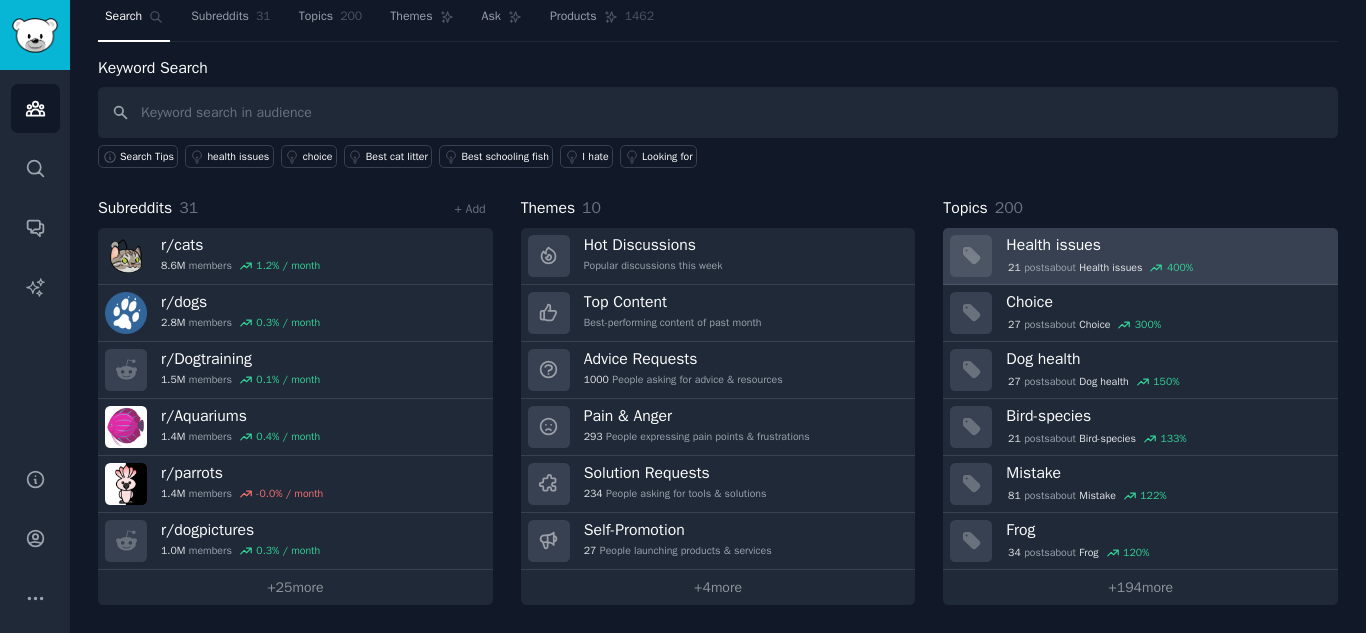 click on "Health issues" at bounding box center (1165, 245) 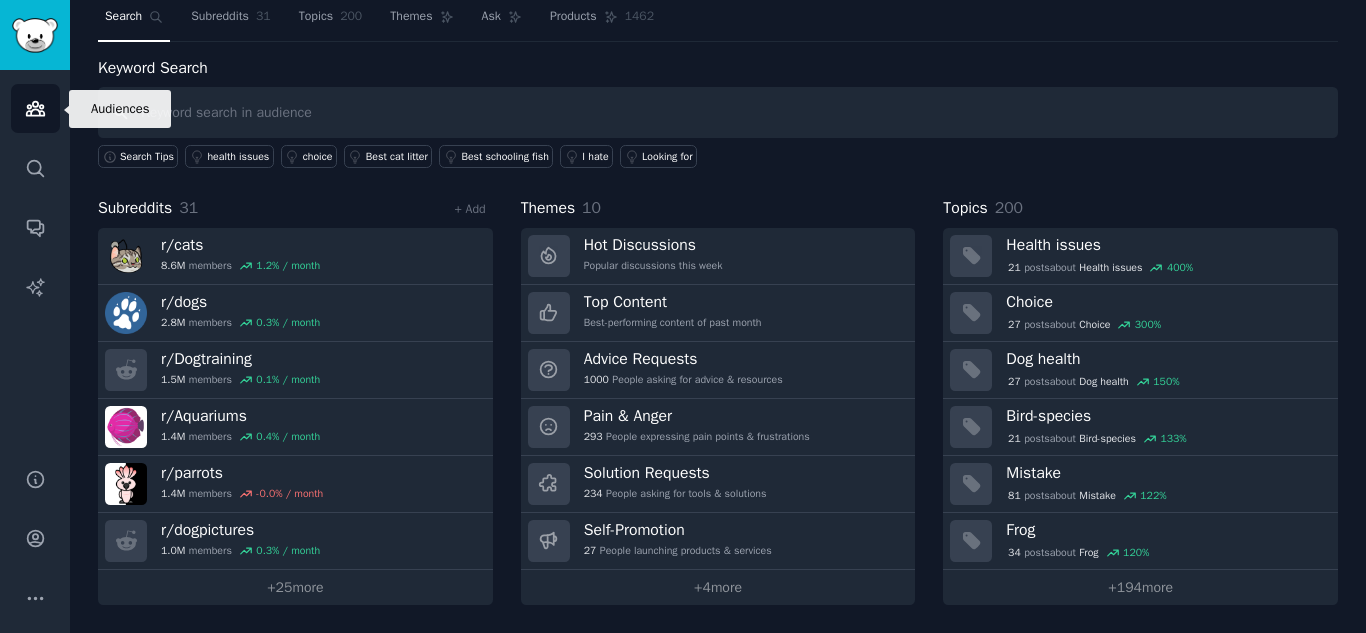 click on "Audiences" at bounding box center [35, 108] 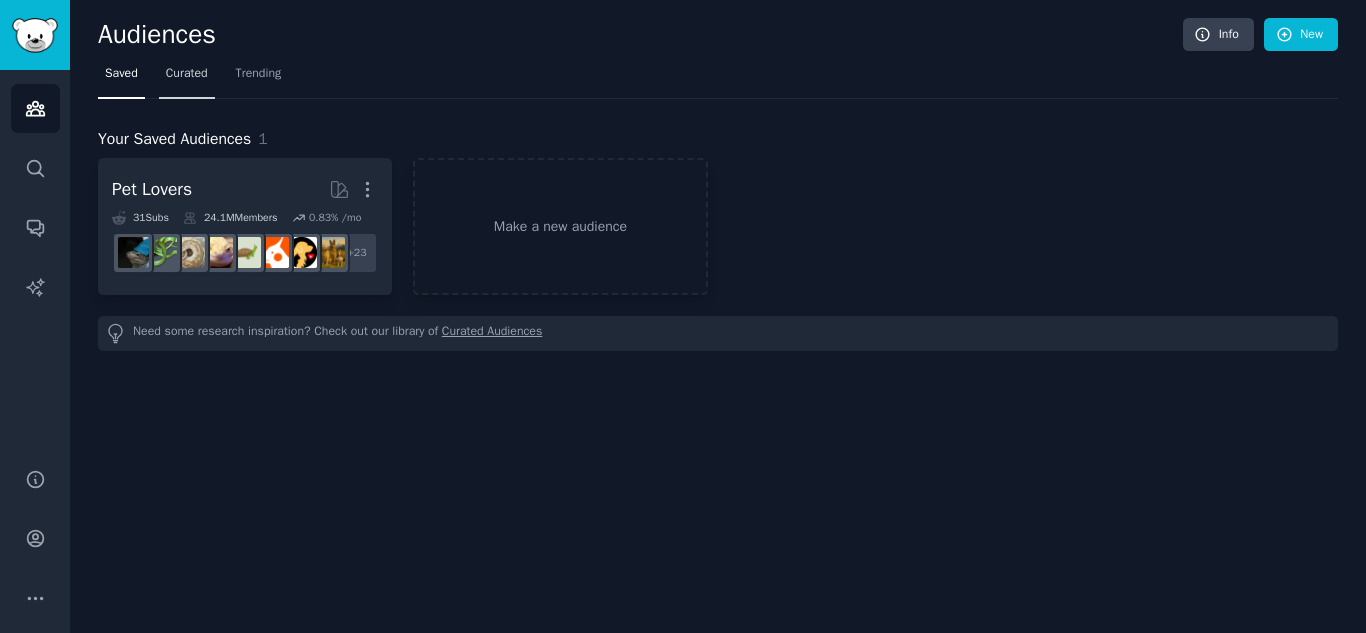 click on "Curated" at bounding box center [187, 74] 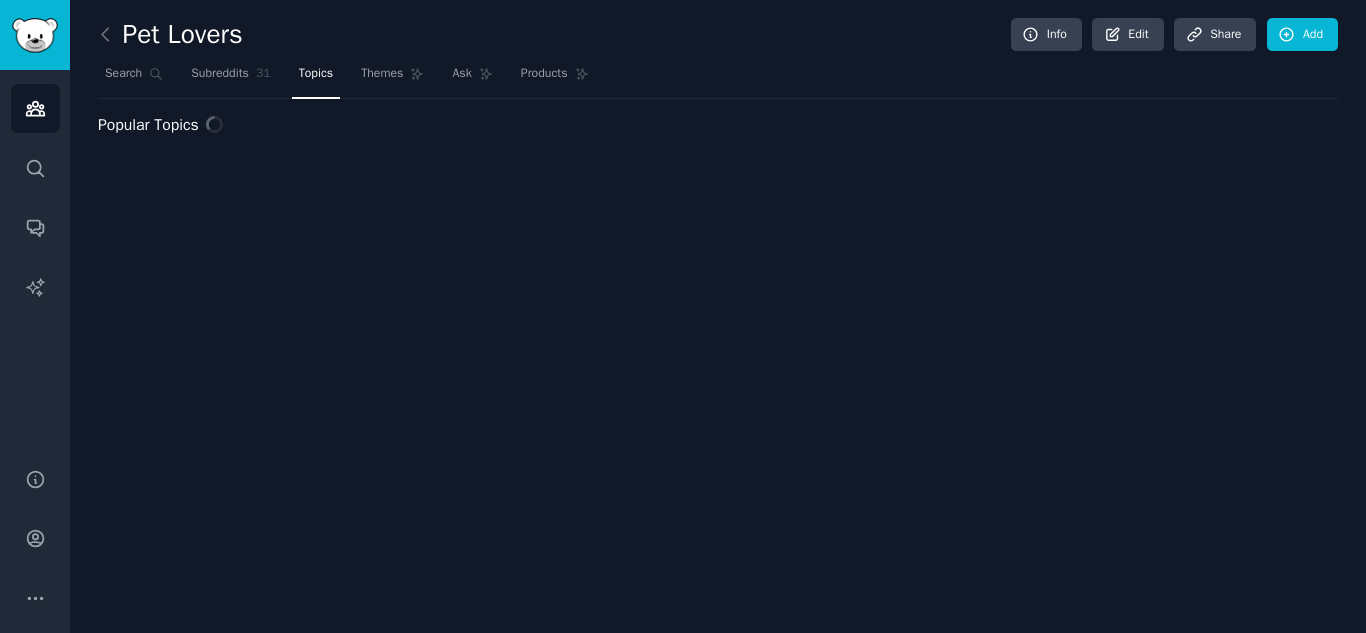scroll, scrollTop: 0, scrollLeft: 0, axis: both 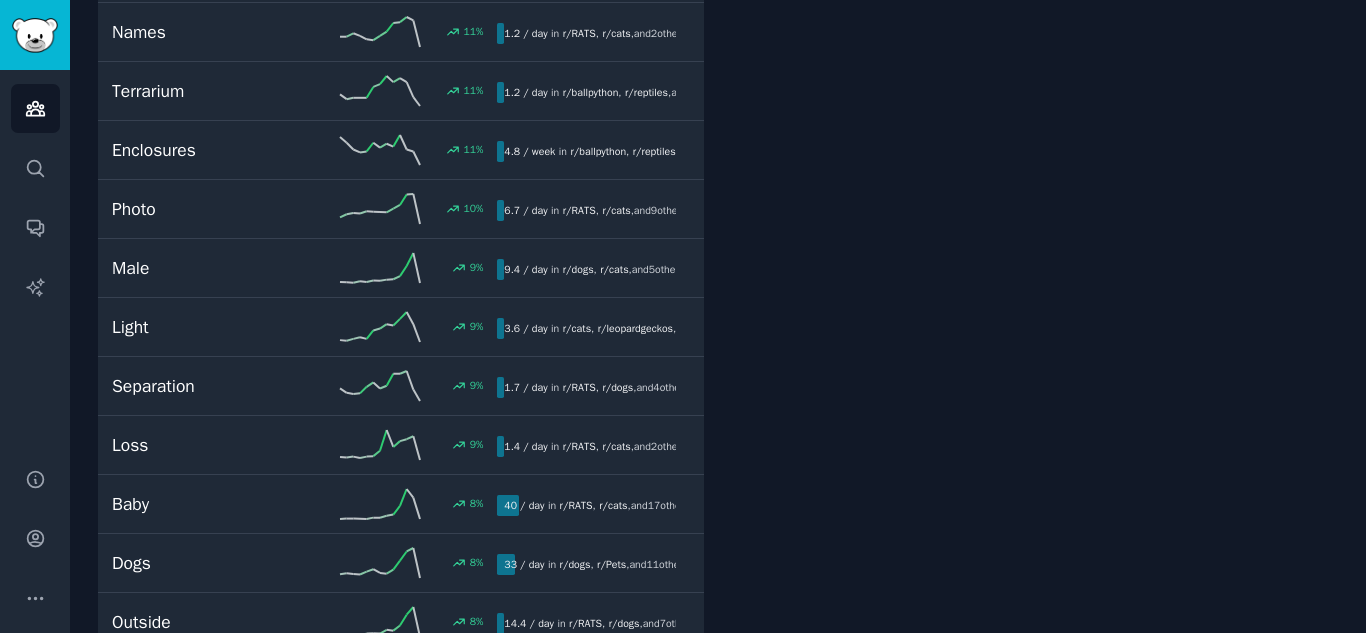 click on "Health issues 3.0 / mo 400 % Health issues in the context of Pet Lovers refer to any physical or mental conditions that may affect the well-being of their beloved animals, requiring attention and care to ensure their health and happiness. Browse all Patterns Sentiment Ask Subreddits 31 r/ DogAdvice 15 r/ CatAdvice 6" at bounding box center [1035, 1076] 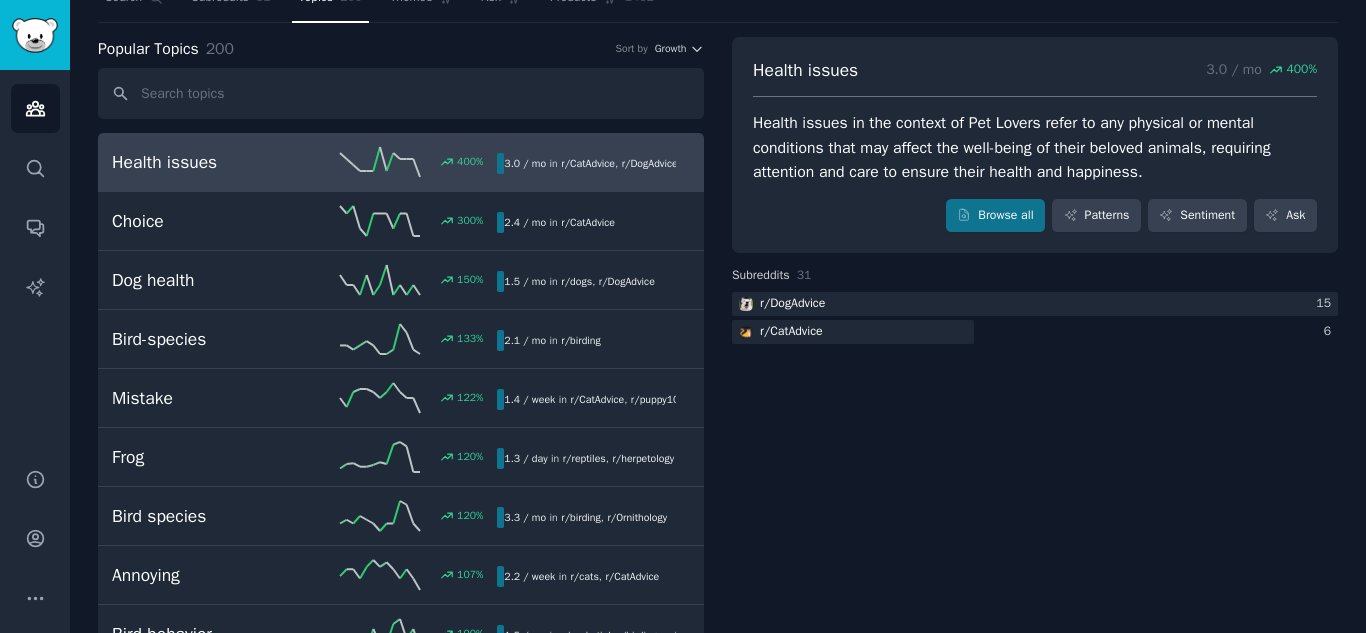 scroll, scrollTop: 0, scrollLeft: 0, axis: both 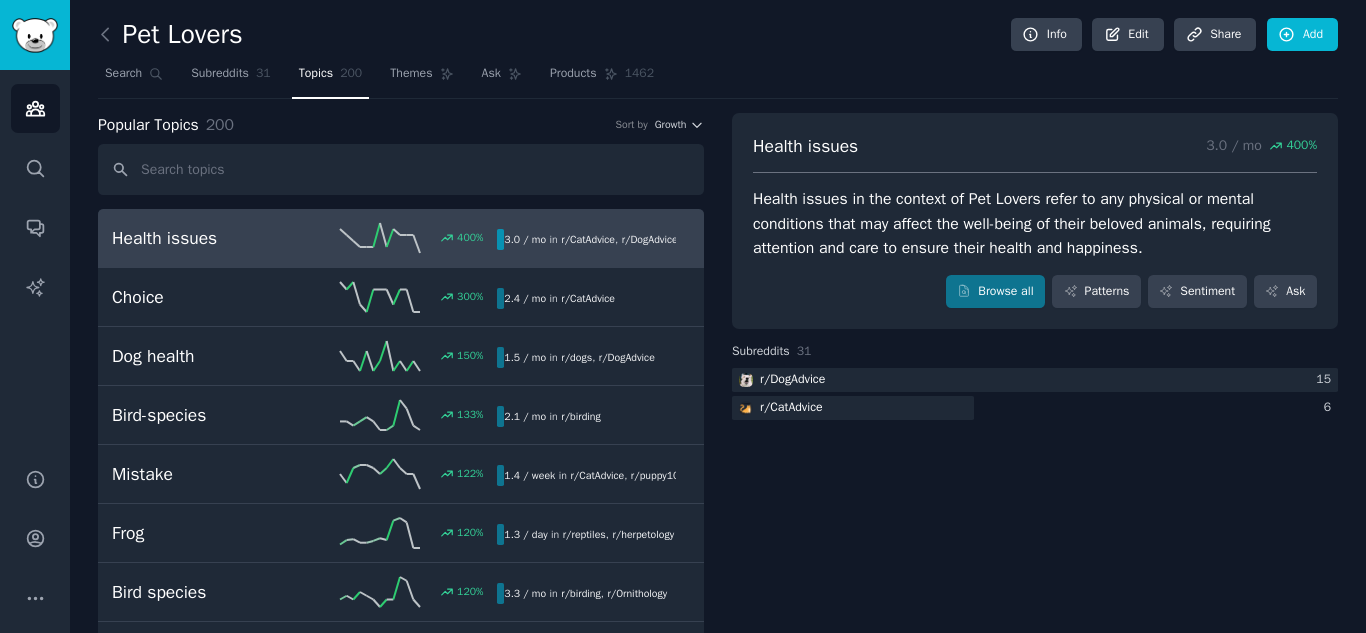 click on "Health issues" at bounding box center [208, 238] 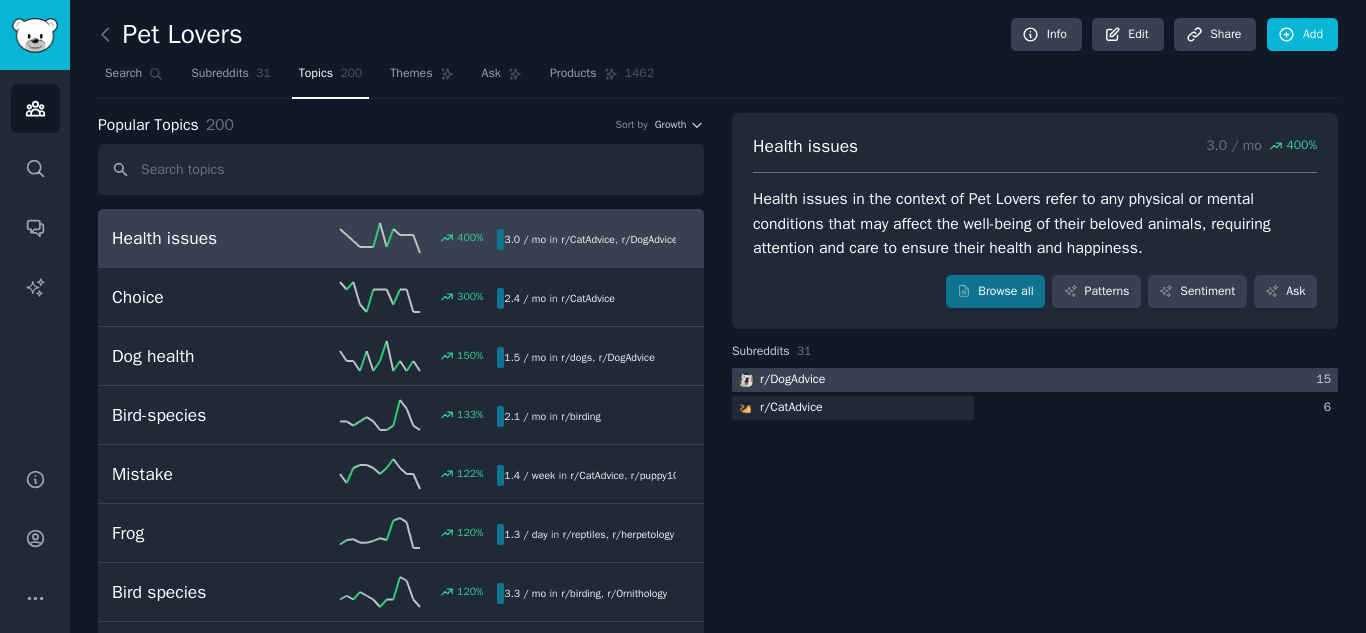 click on "r/ DogAdvice" at bounding box center (792, 380) 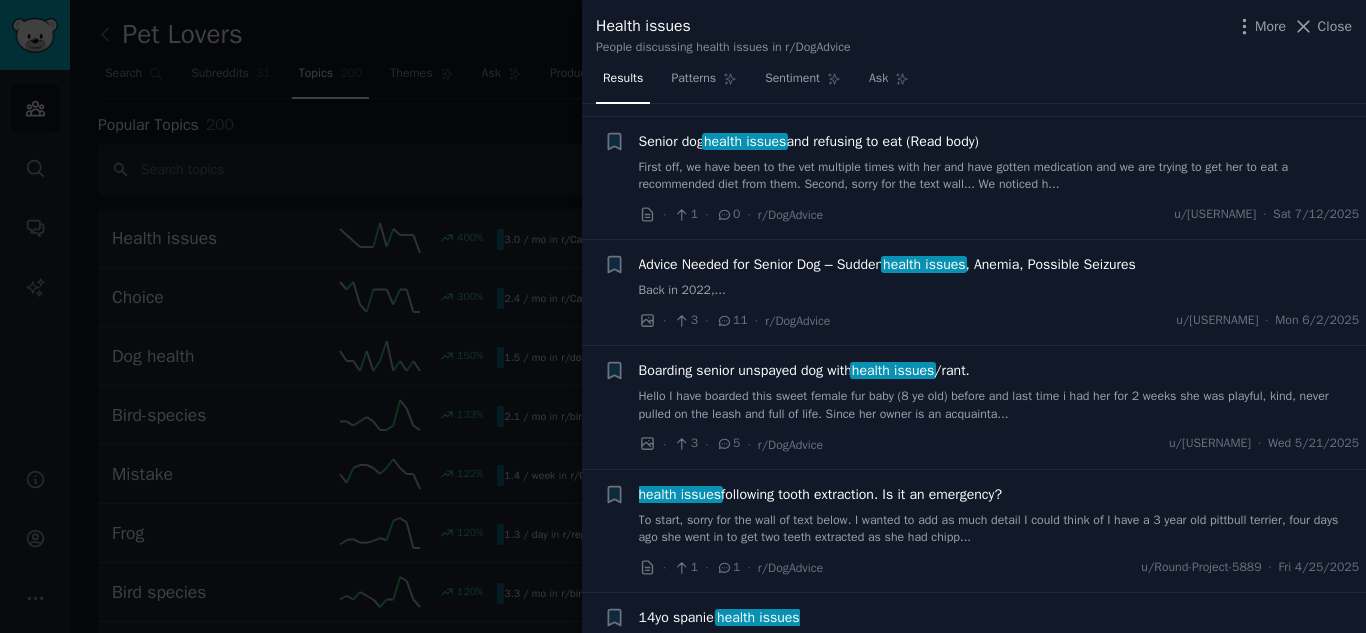scroll, scrollTop: 279, scrollLeft: 0, axis: vertical 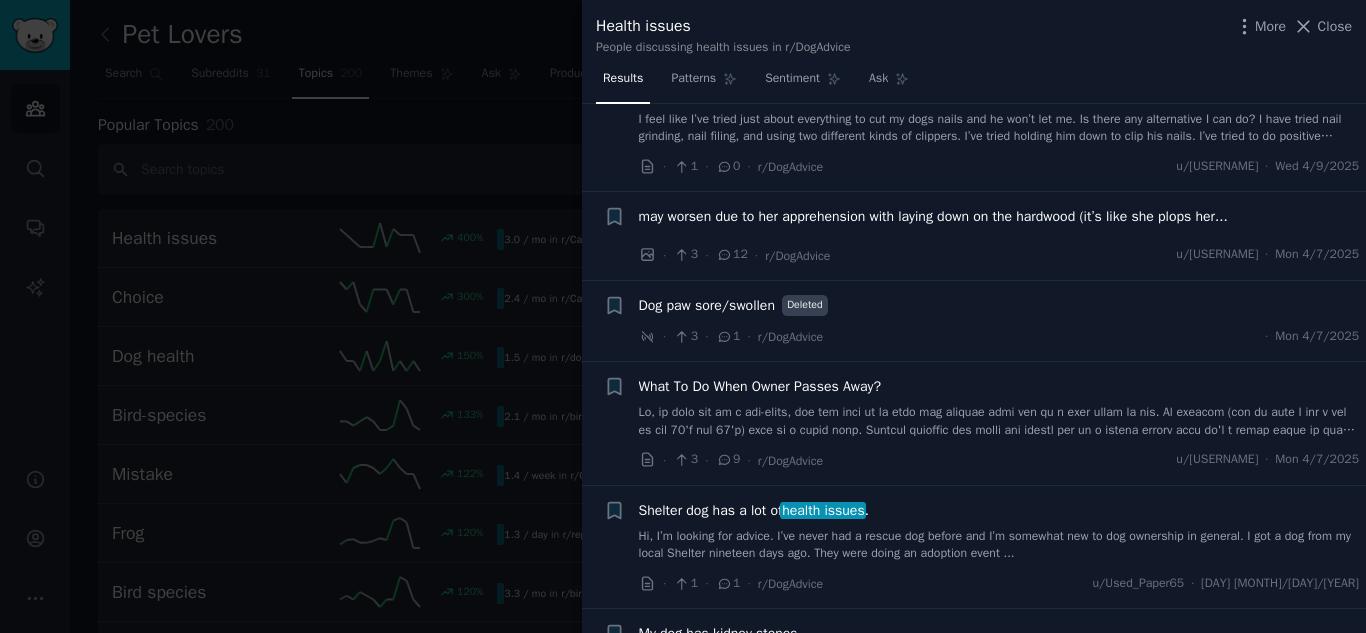 click at bounding box center (683, 316) 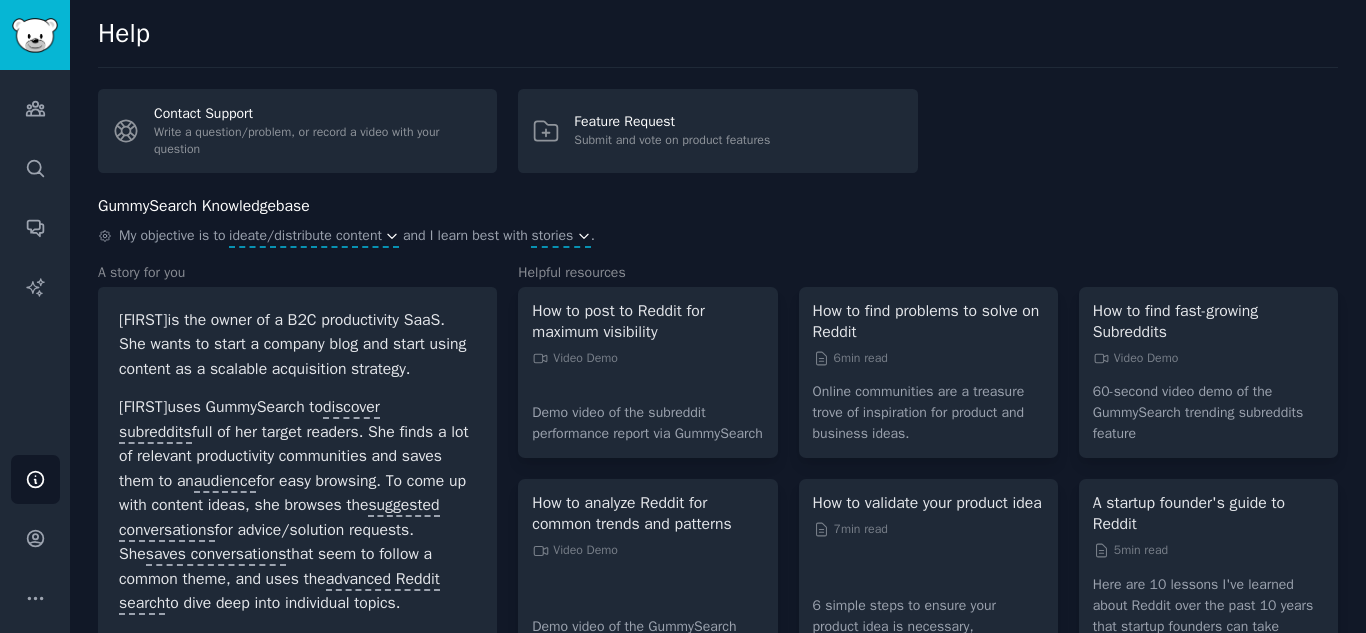 scroll, scrollTop: 0, scrollLeft: 0, axis: both 